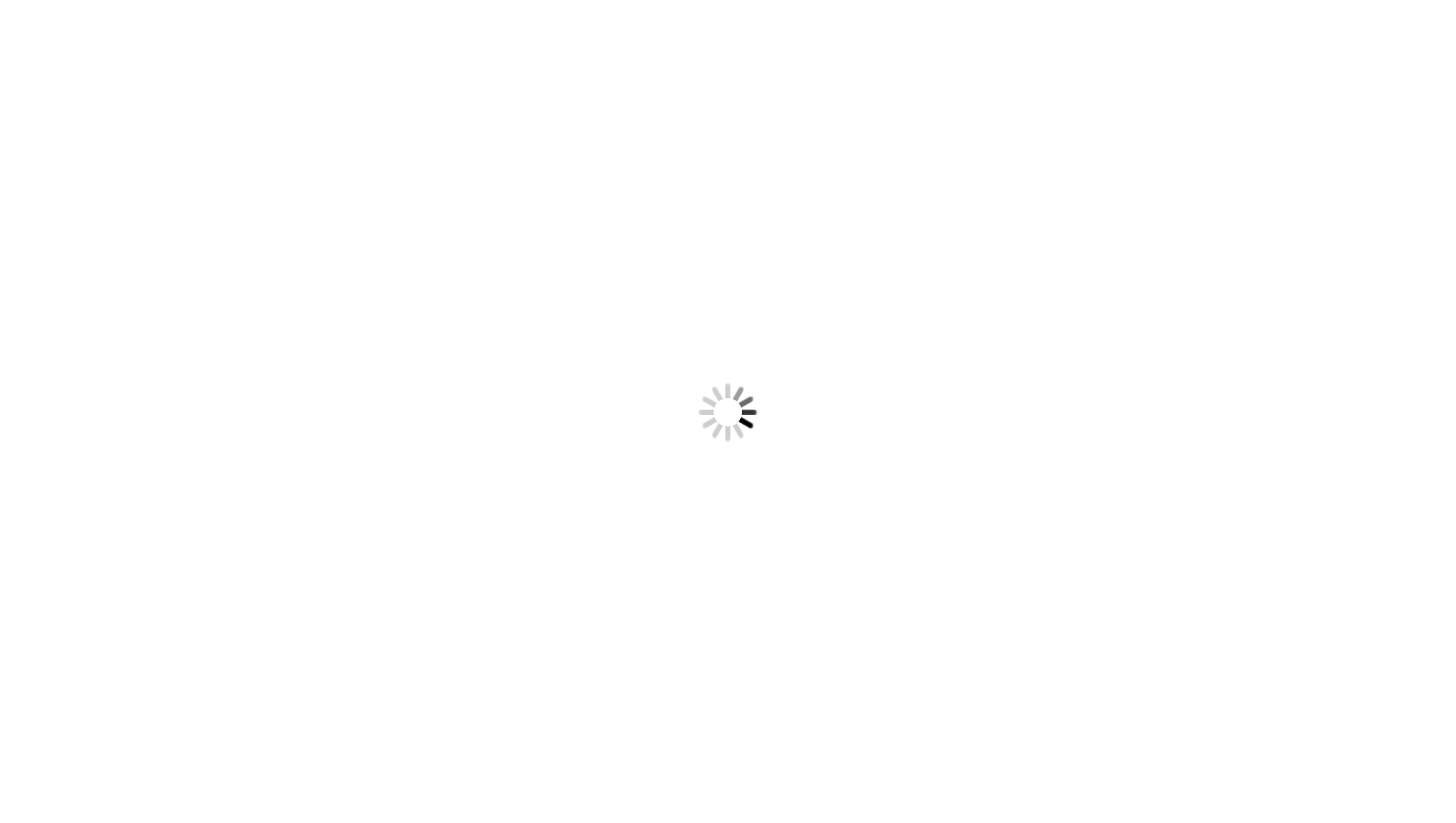 scroll, scrollTop: 0, scrollLeft: 0, axis: both 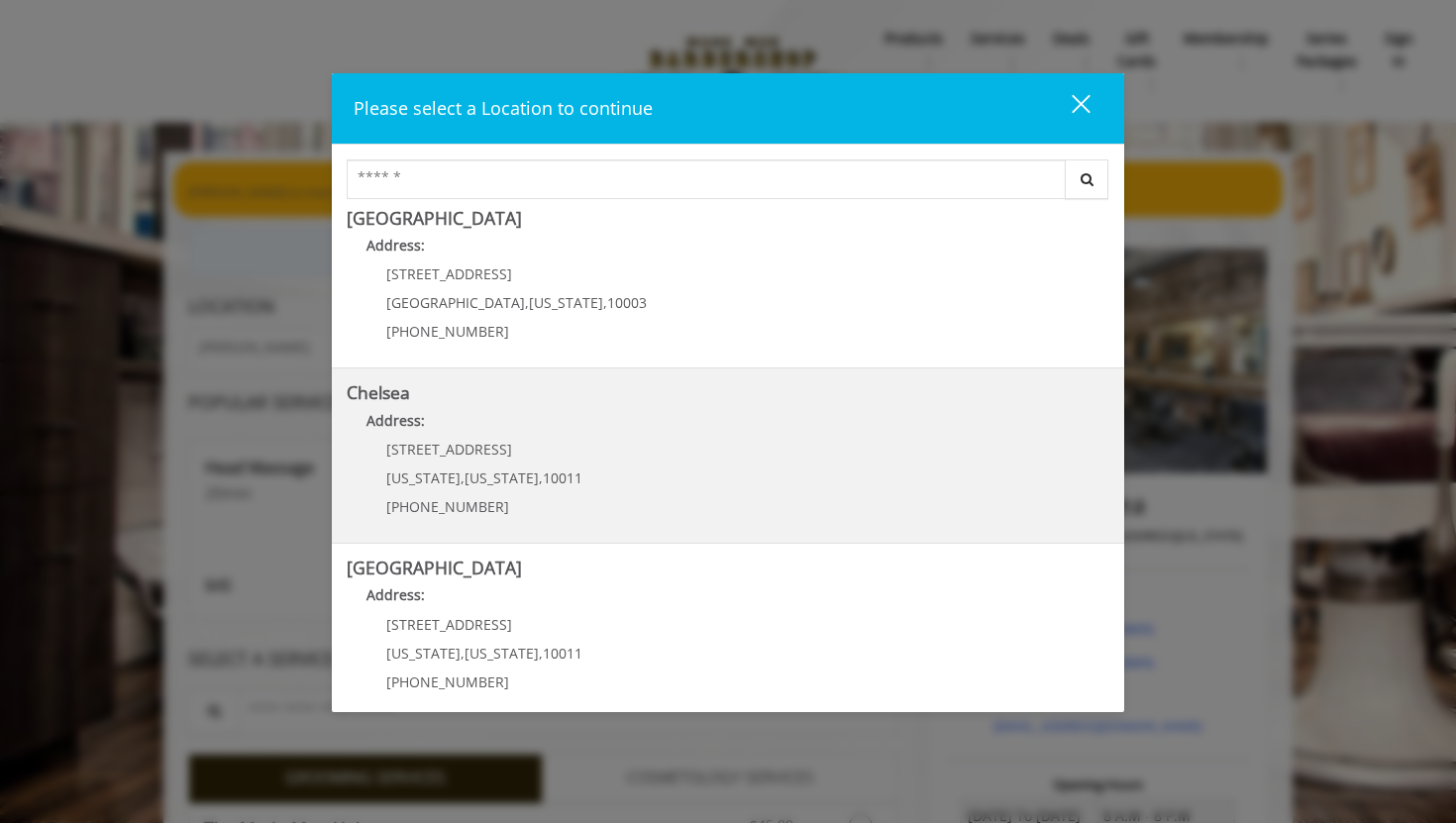 drag, startPoint x: 517, startPoint y: 451, endPoint x: 373, endPoint y: 455, distance: 144.05554 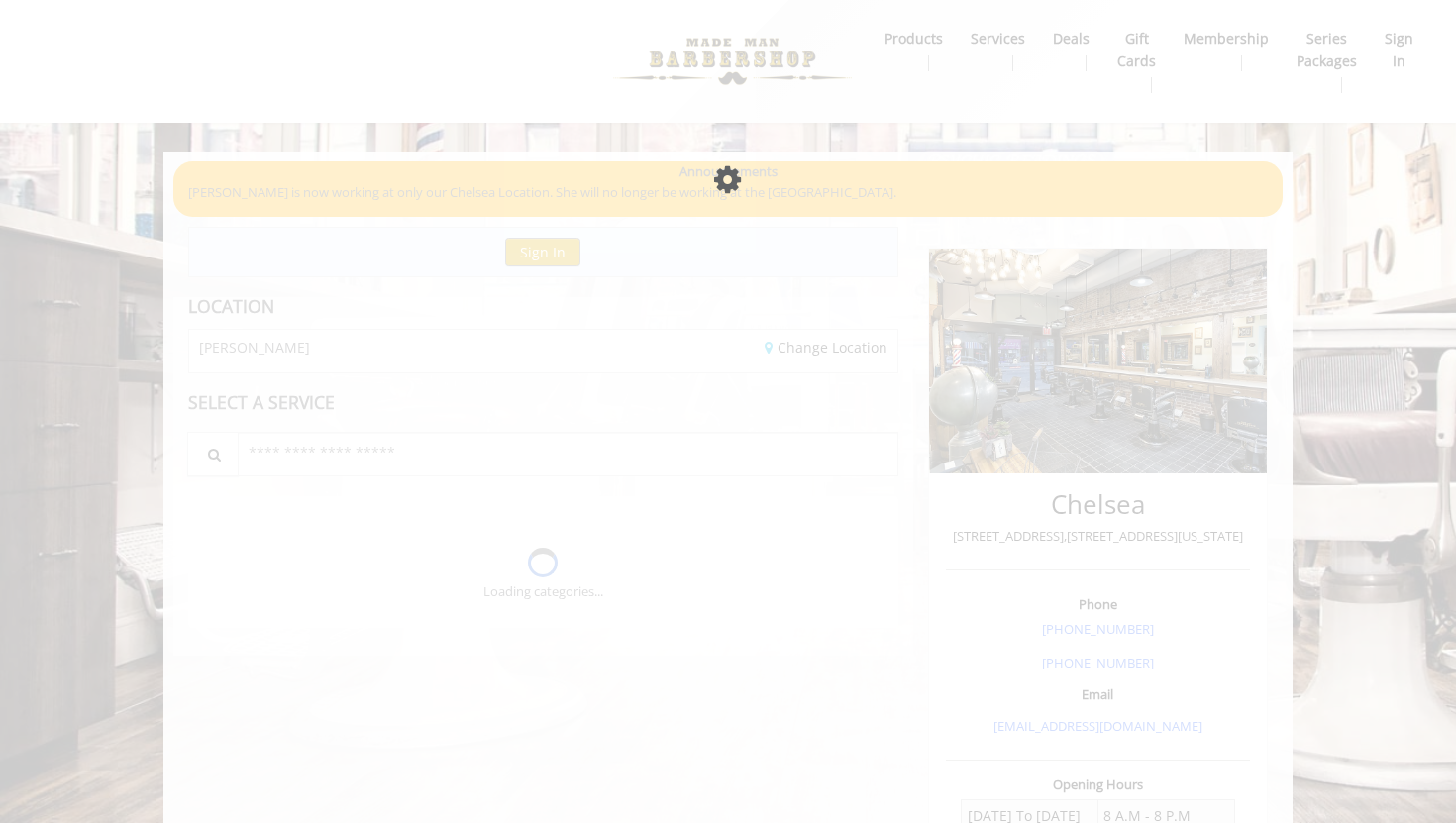 scroll, scrollTop: 0, scrollLeft: 0, axis: both 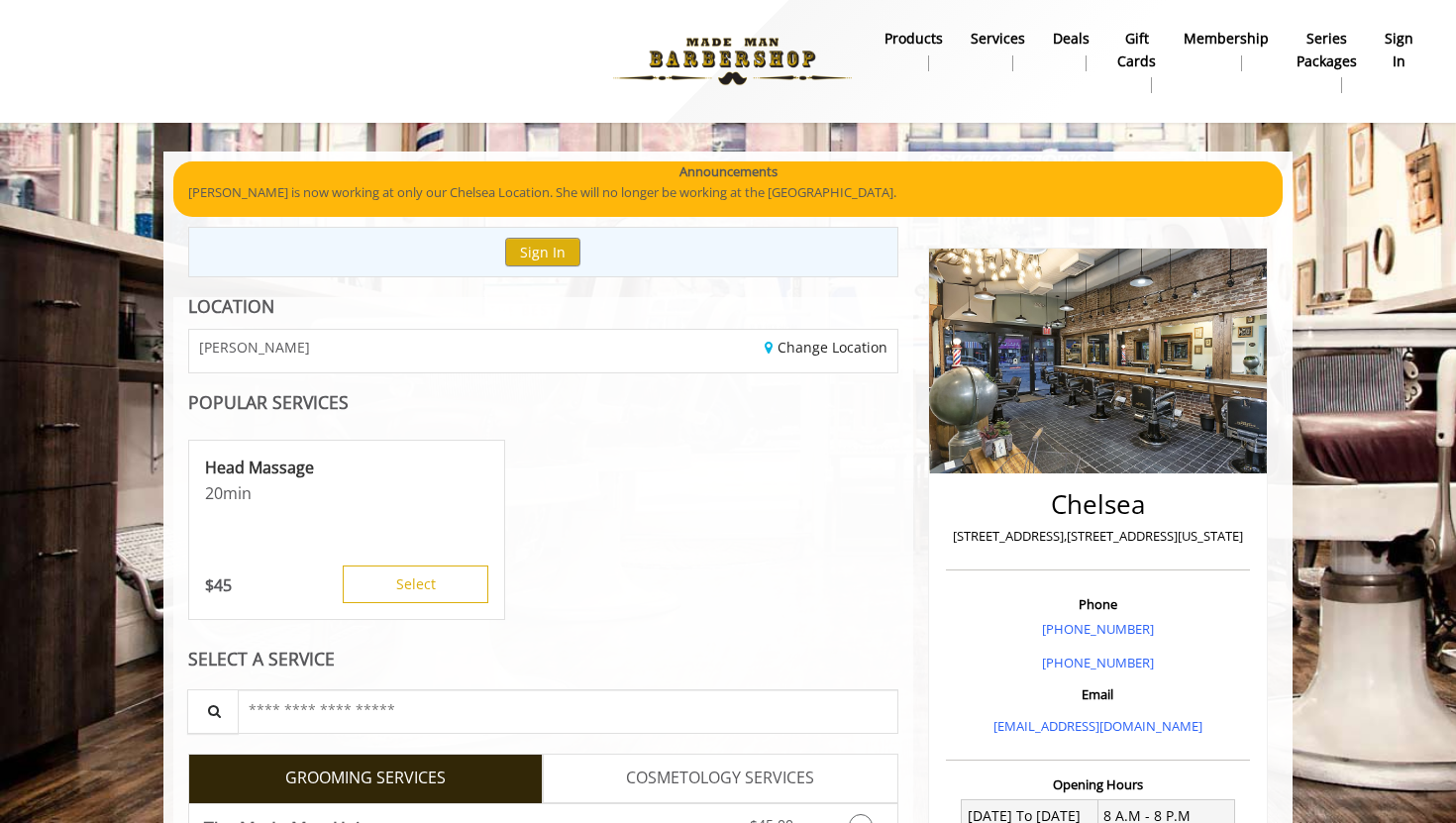 drag, startPoint x: 1247, startPoint y: 534, endPoint x: 958, endPoint y: 540, distance: 289.06228 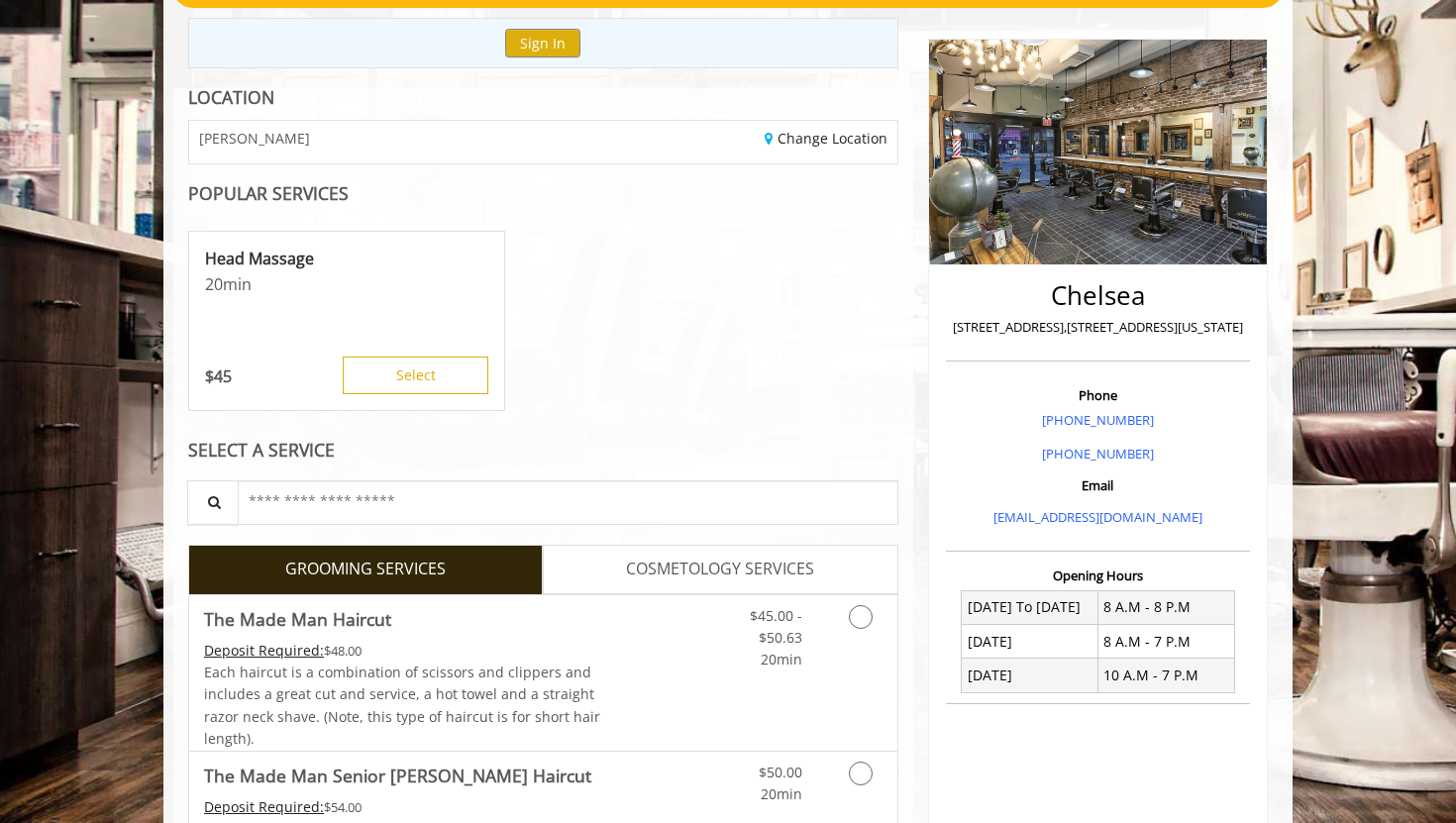 scroll, scrollTop: 0, scrollLeft: 0, axis: both 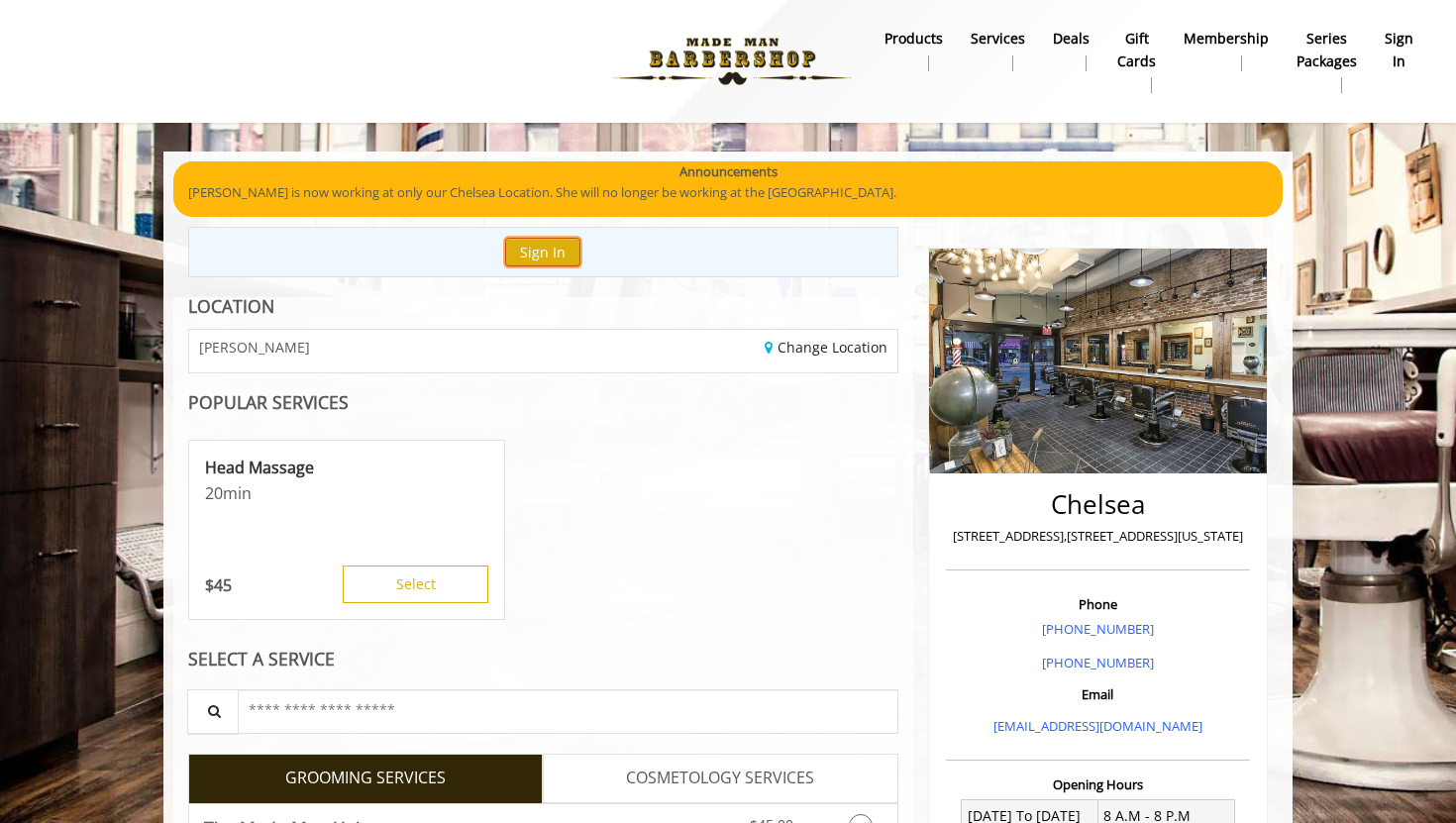 click on "Sign In" at bounding box center [543, 252] 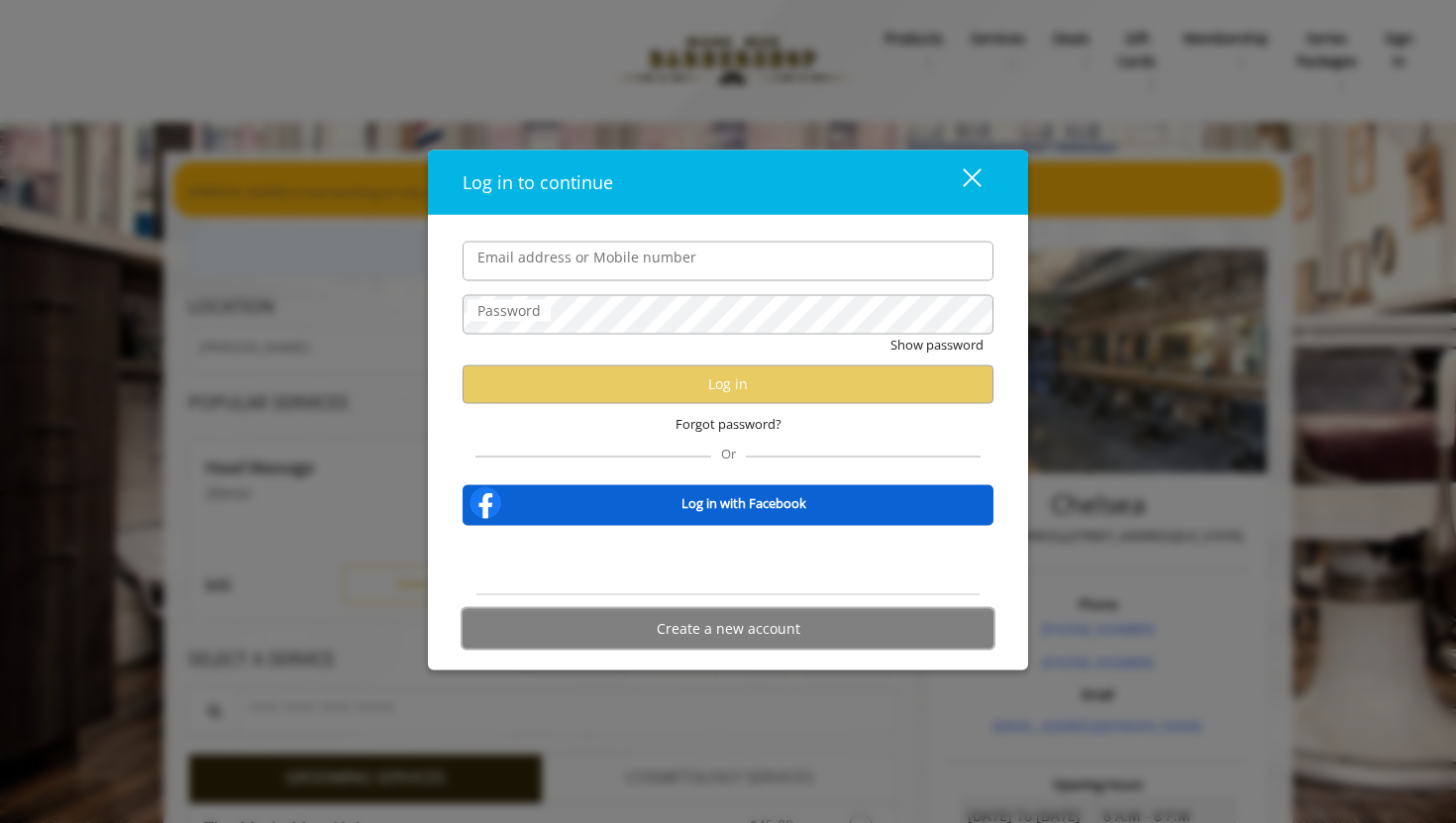click on "Create a new account" at bounding box center (728, 628) 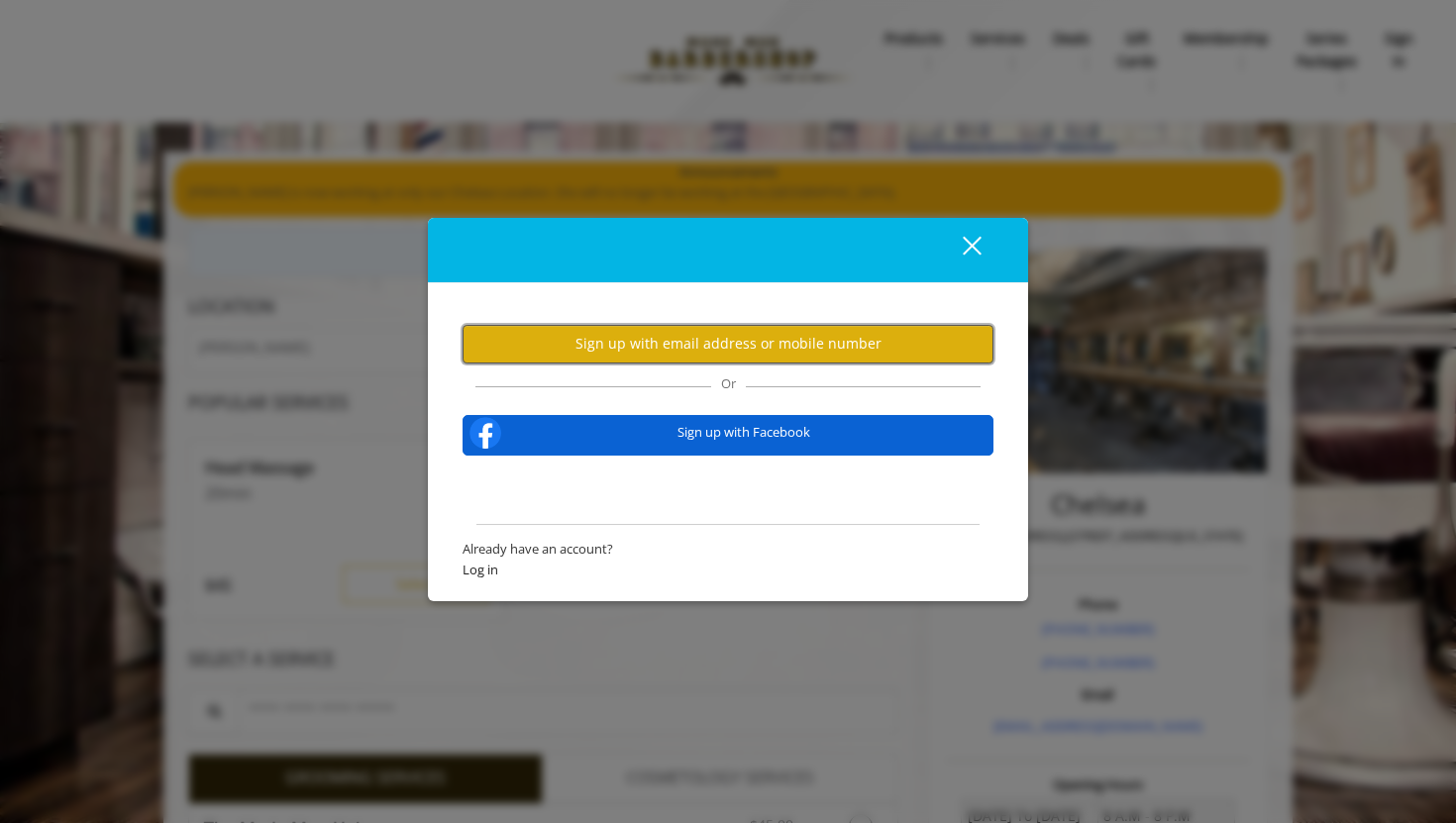 click on "Sign up with email address or mobile number" at bounding box center [728, 344] 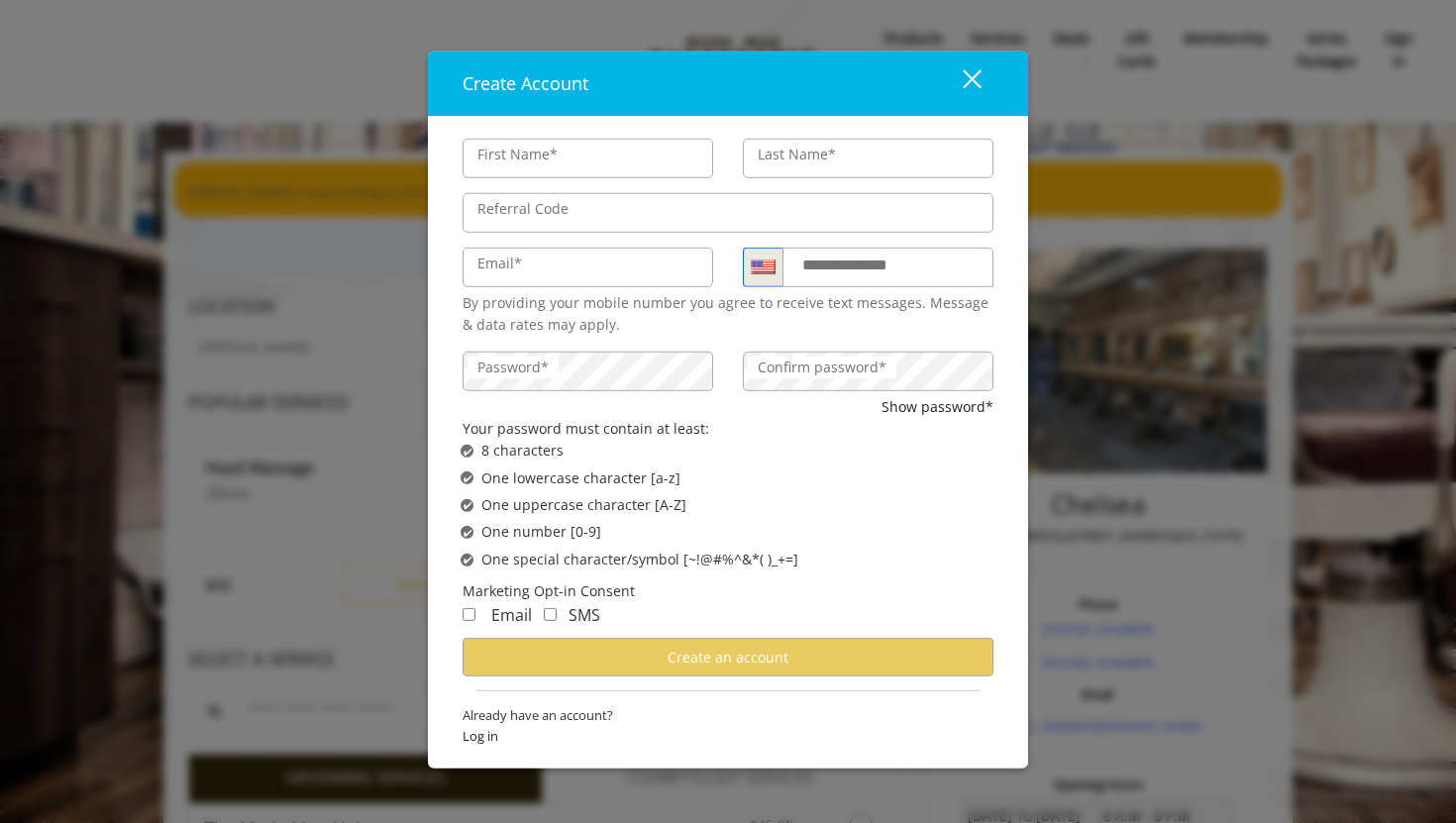 click at bounding box center (763, 267) 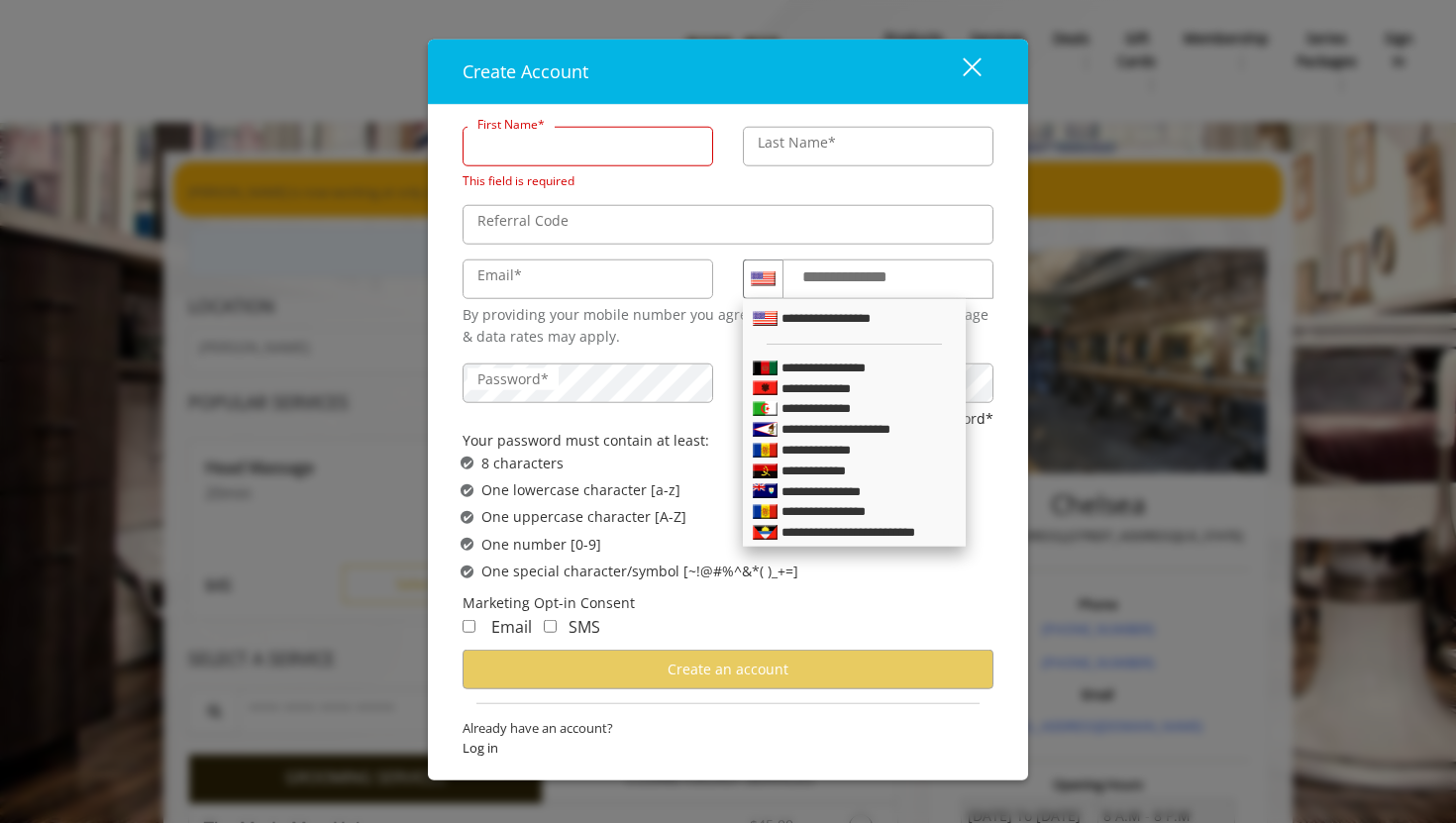 click on "First Name*" at bounding box center [587, 146] 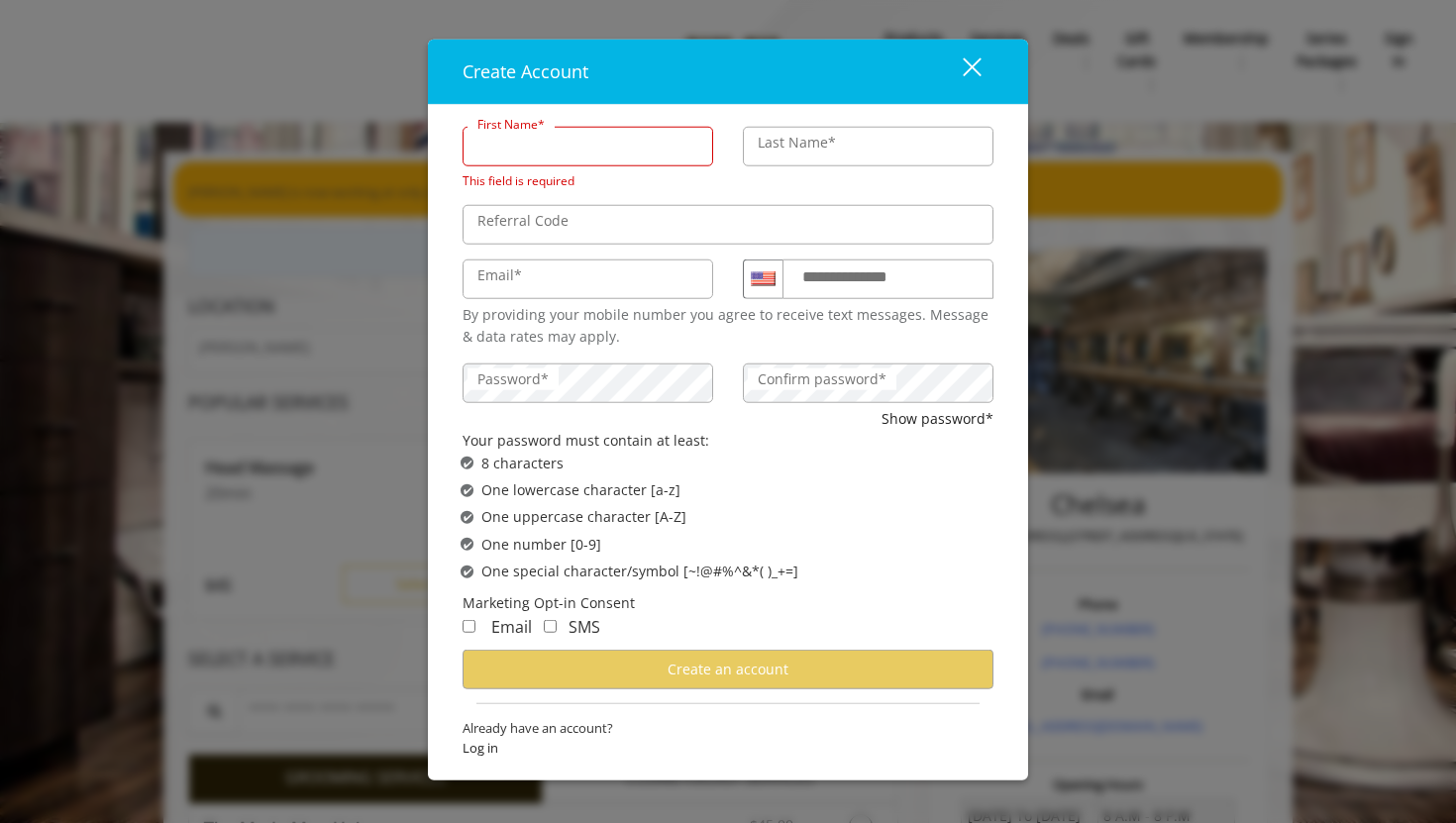 type on "*****" 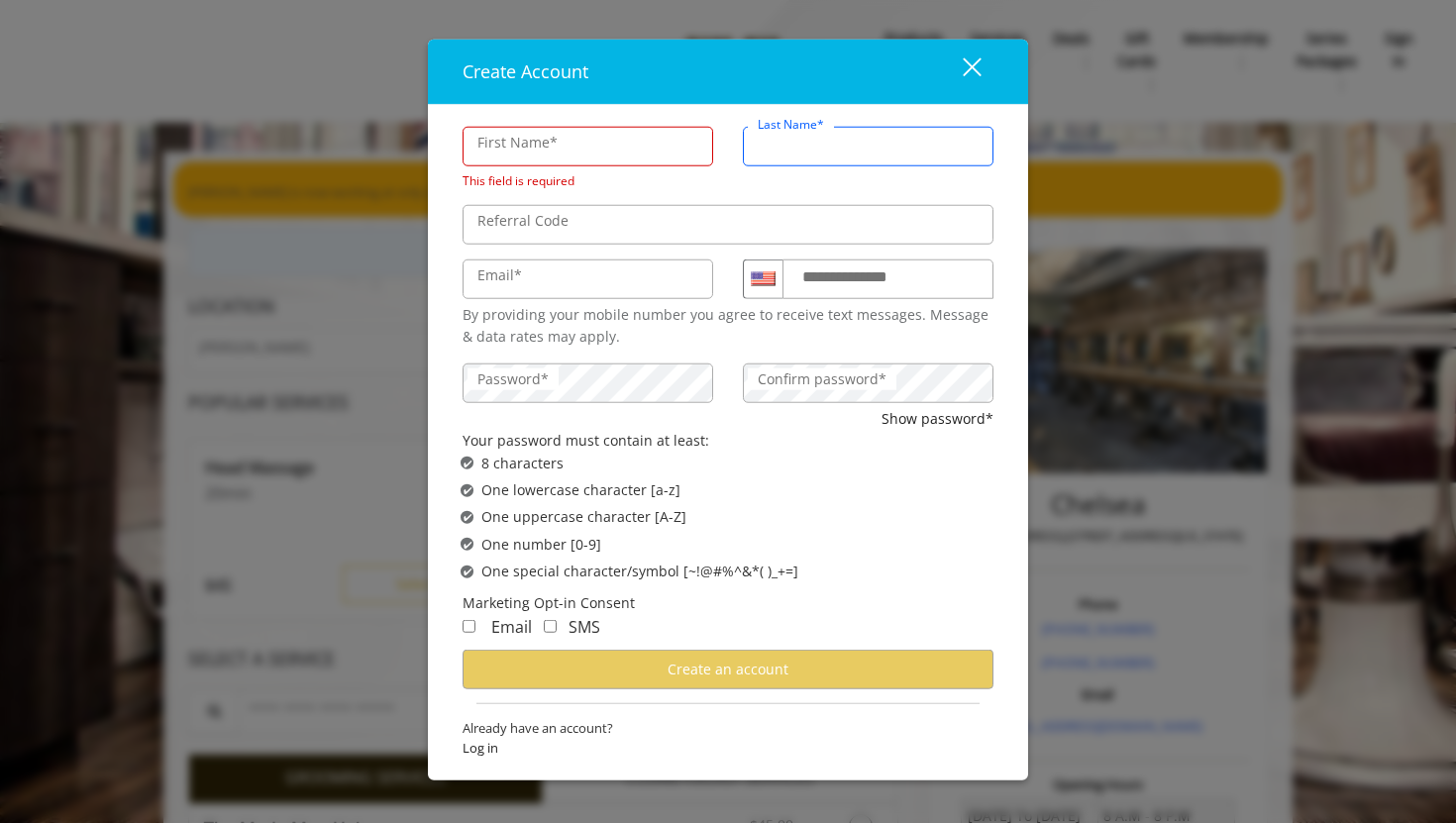 type on "********" 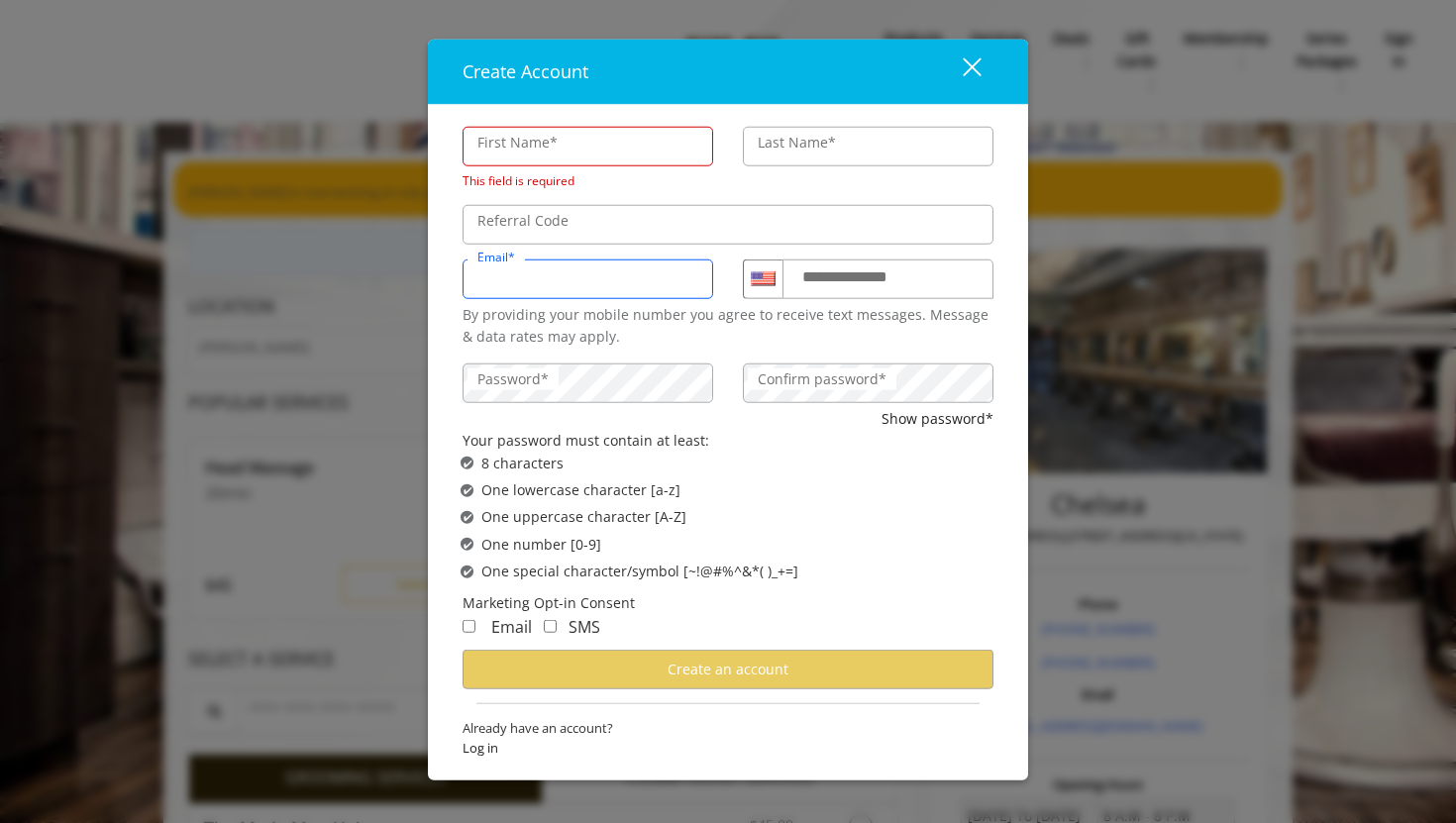 type on "**********" 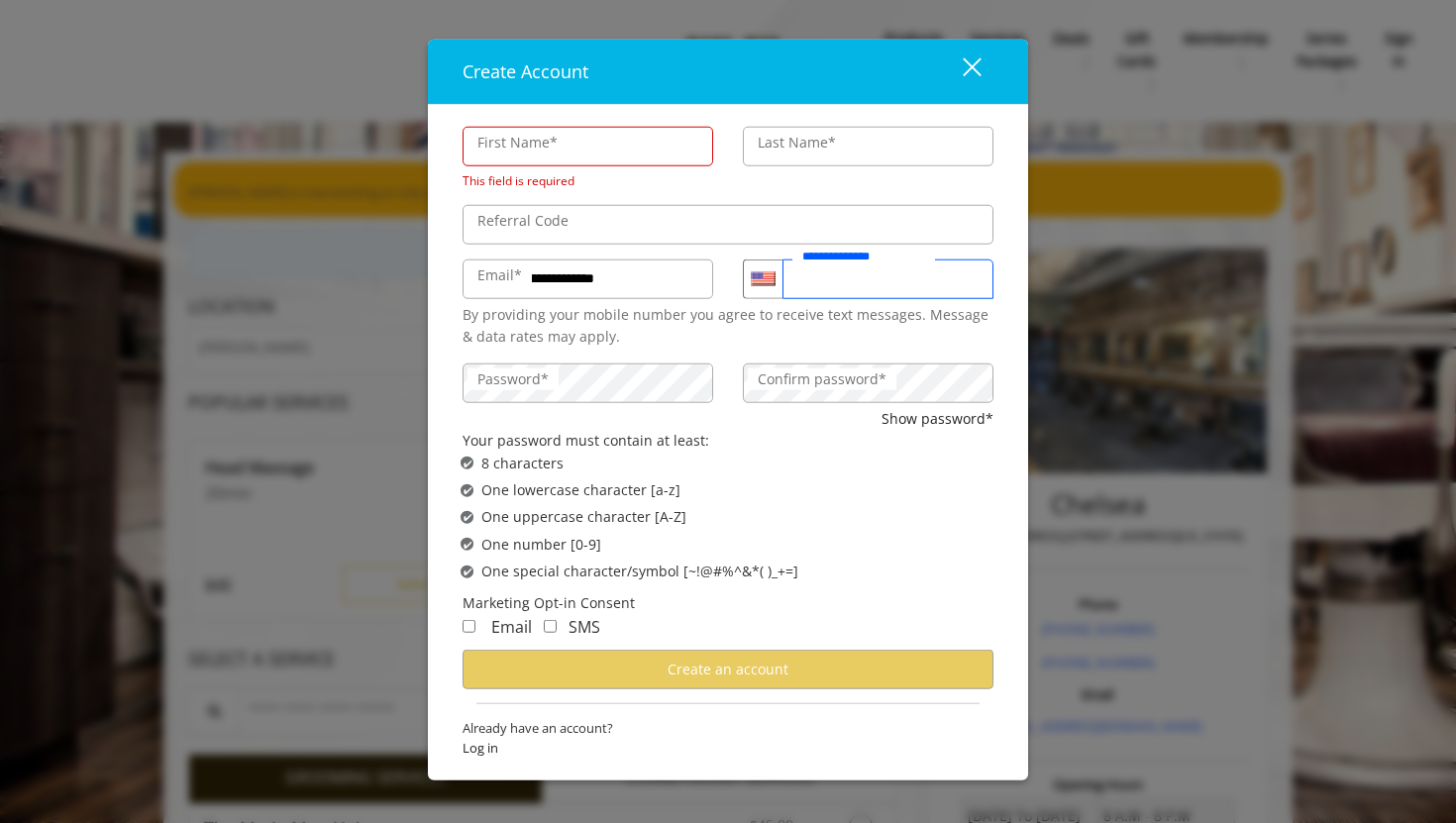 type on "**********" 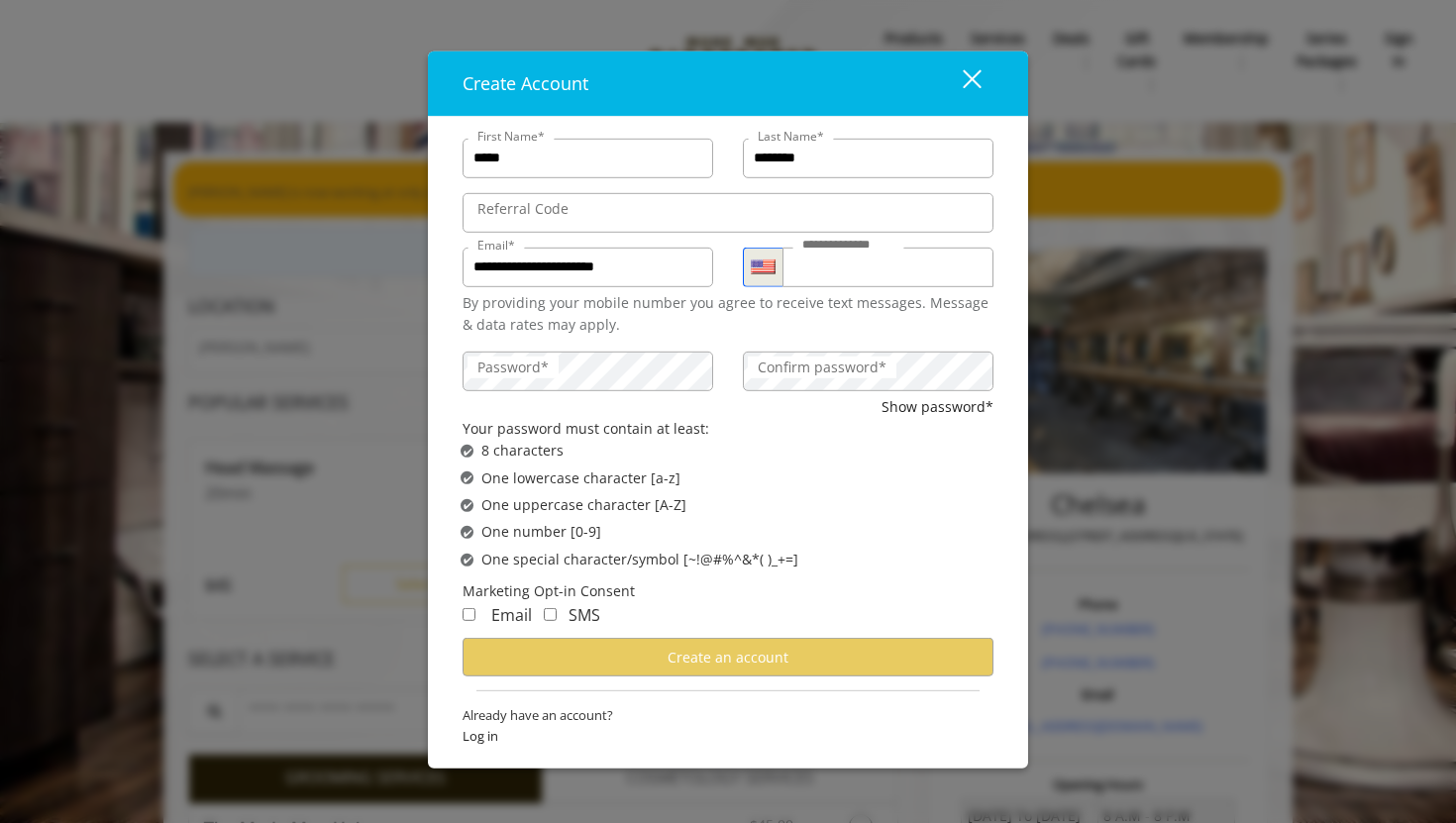 click at bounding box center (763, 266) 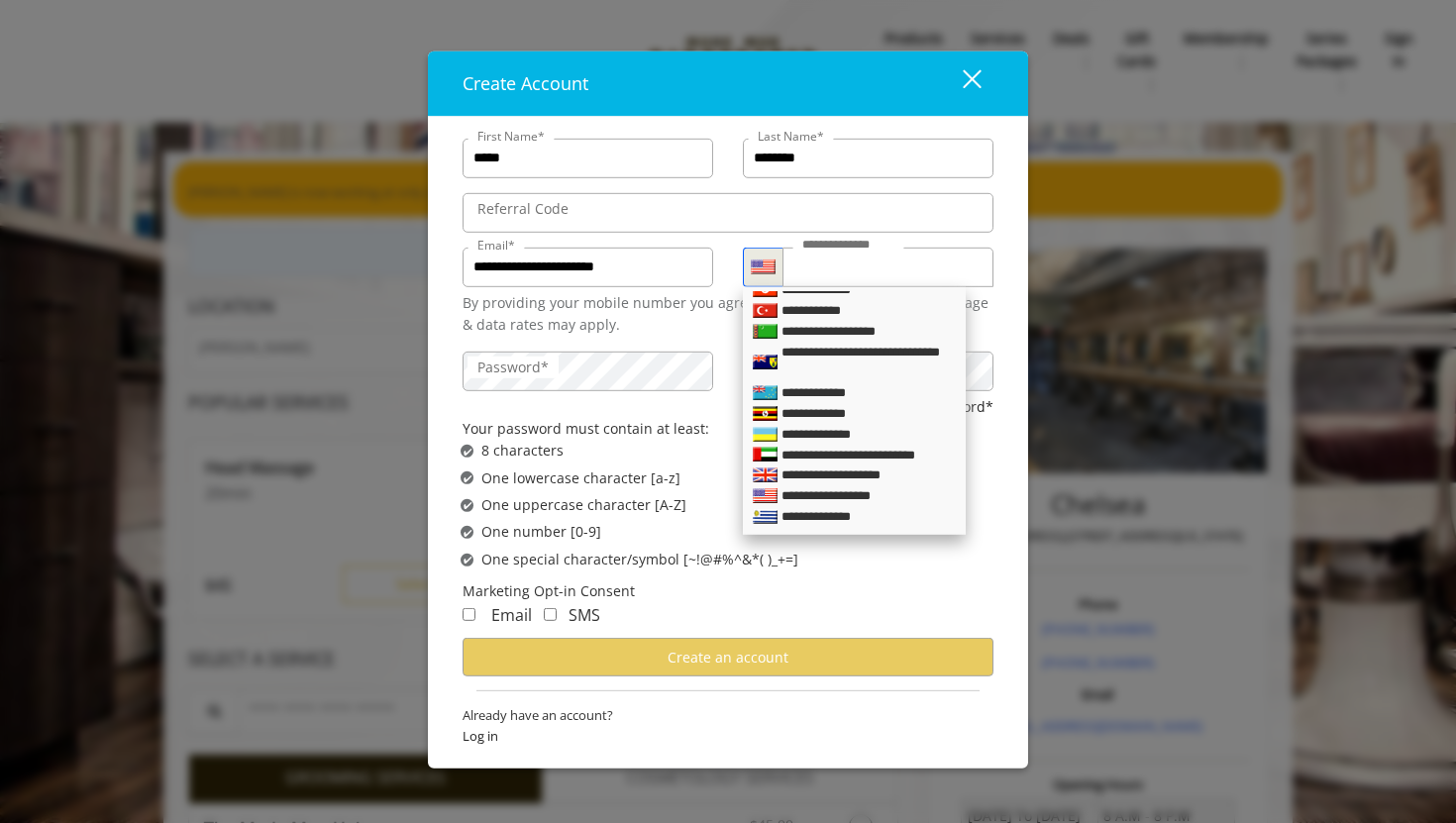 scroll, scrollTop: 4929, scrollLeft: 0, axis: vertical 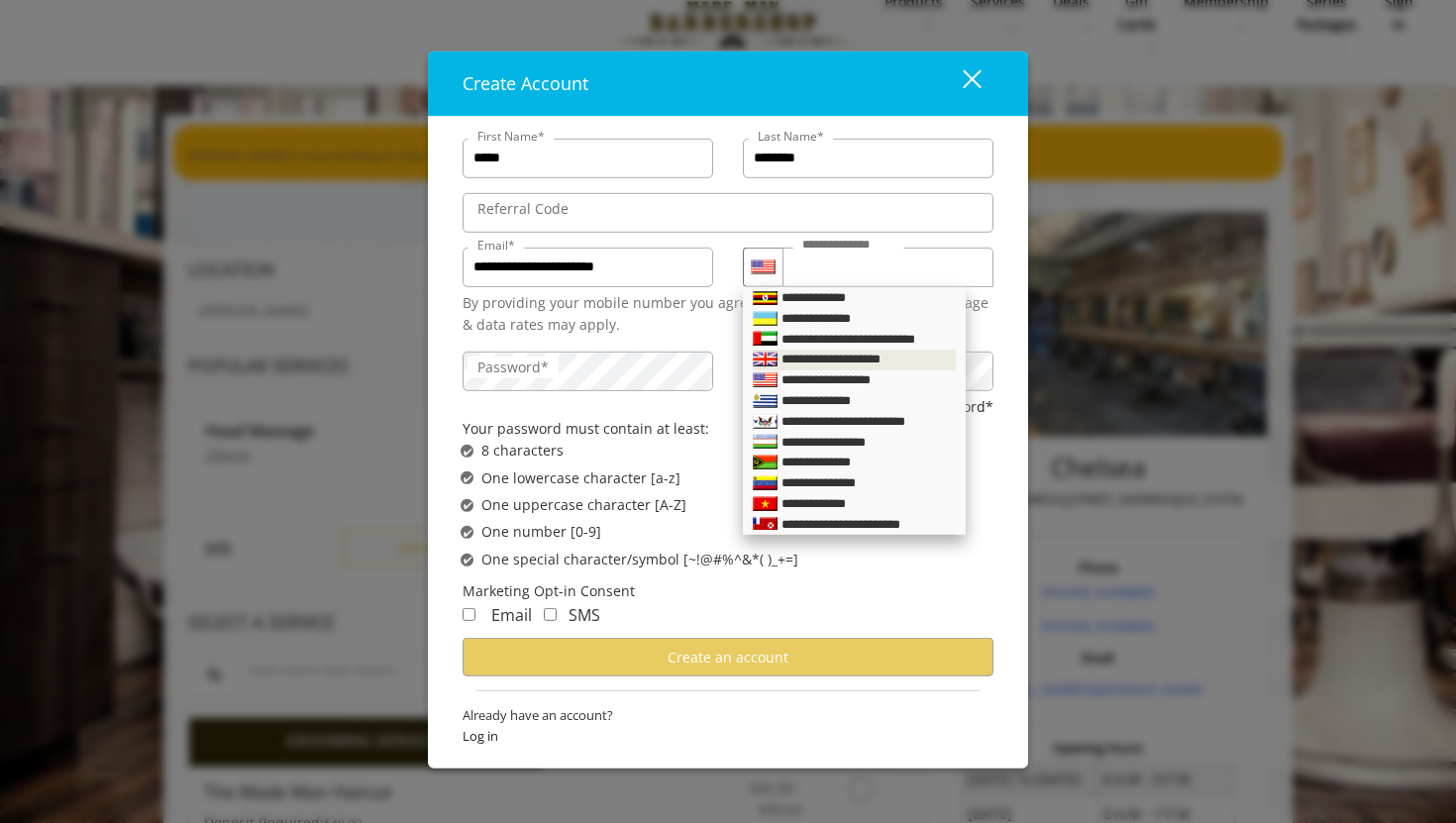 click on "**********" at bounding box center [846, 360] 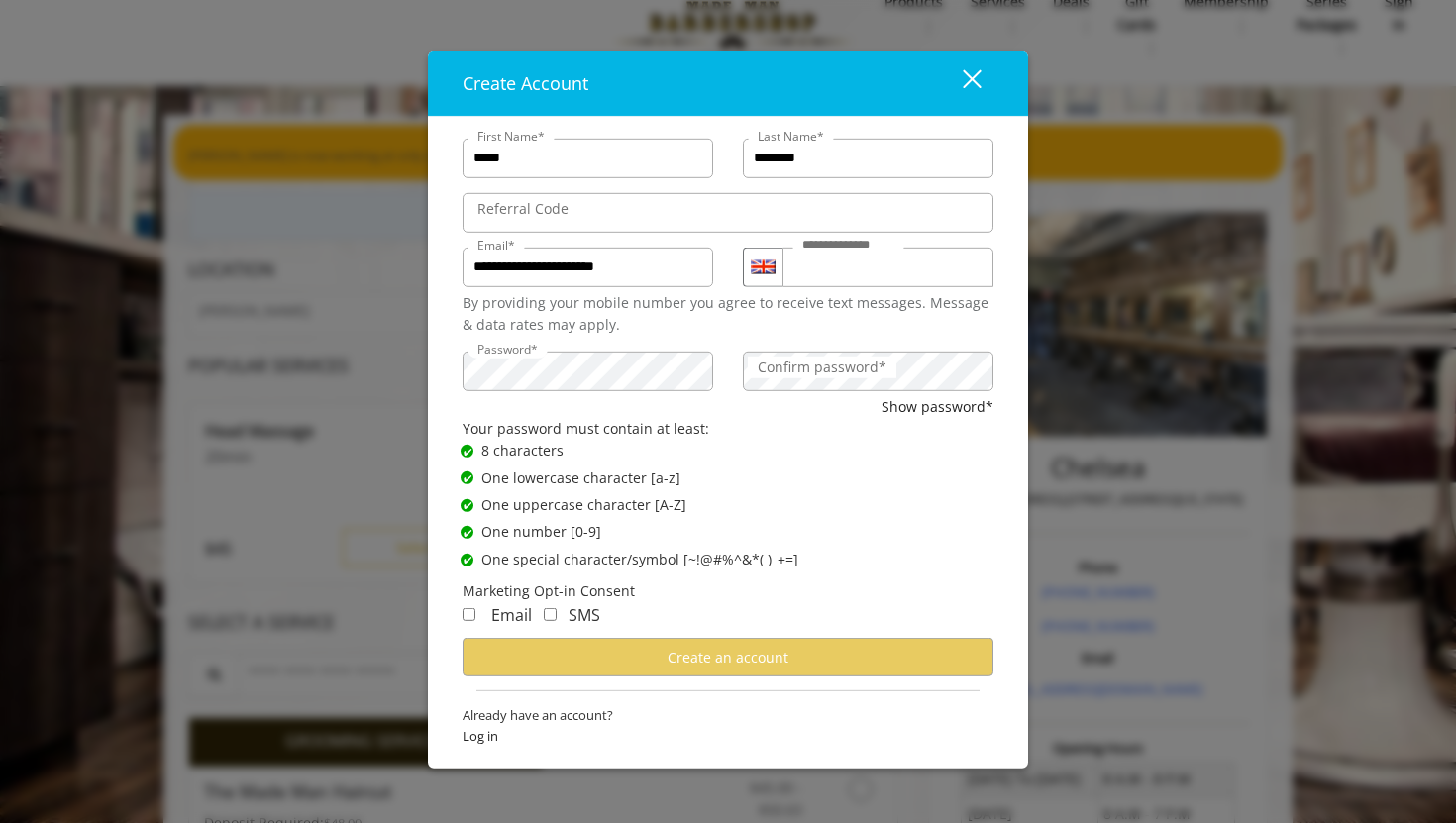 click on "Confirm password*" at bounding box center (822, 366) 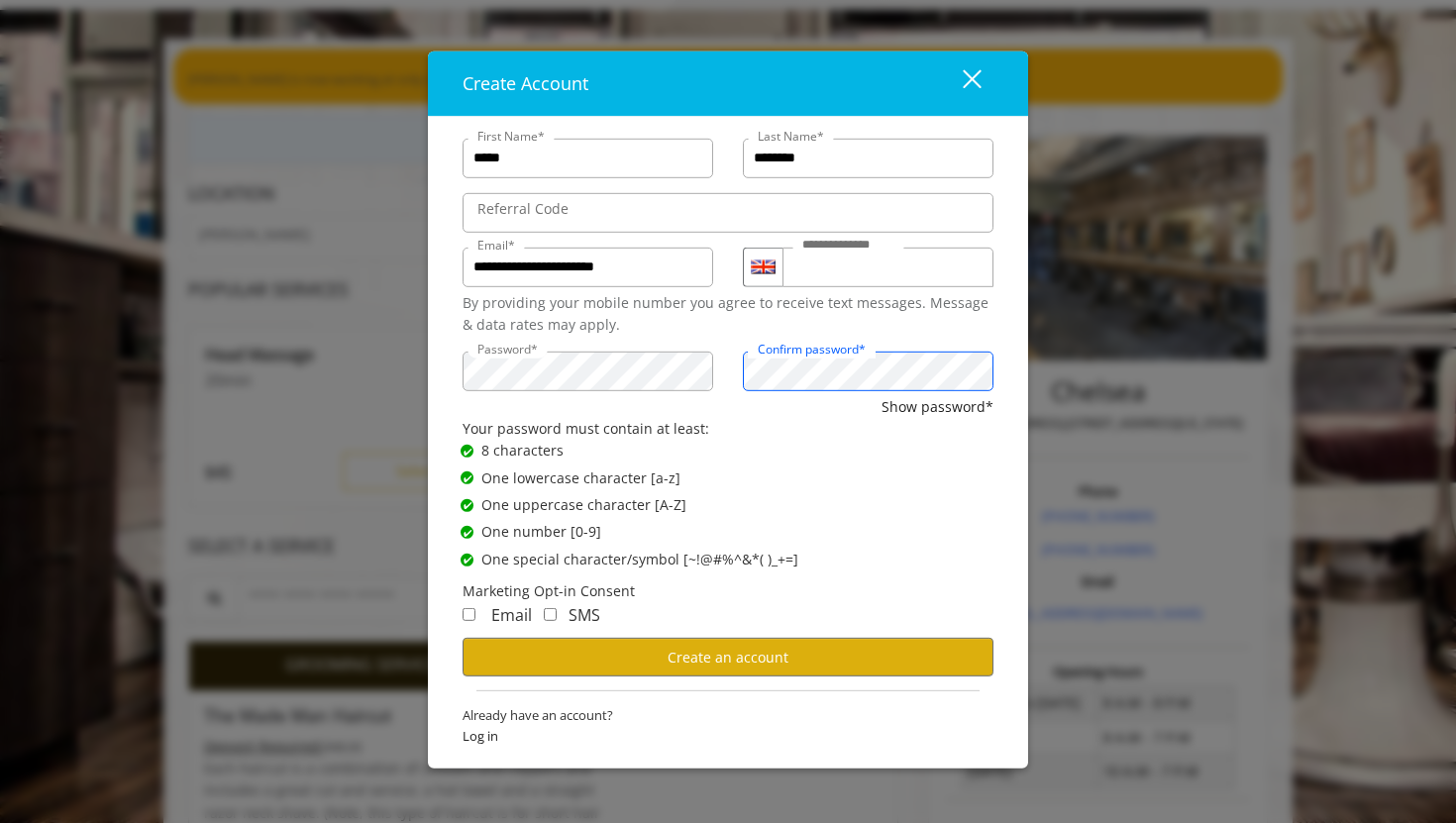 scroll, scrollTop: 117, scrollLeft: 0, axis: vertical 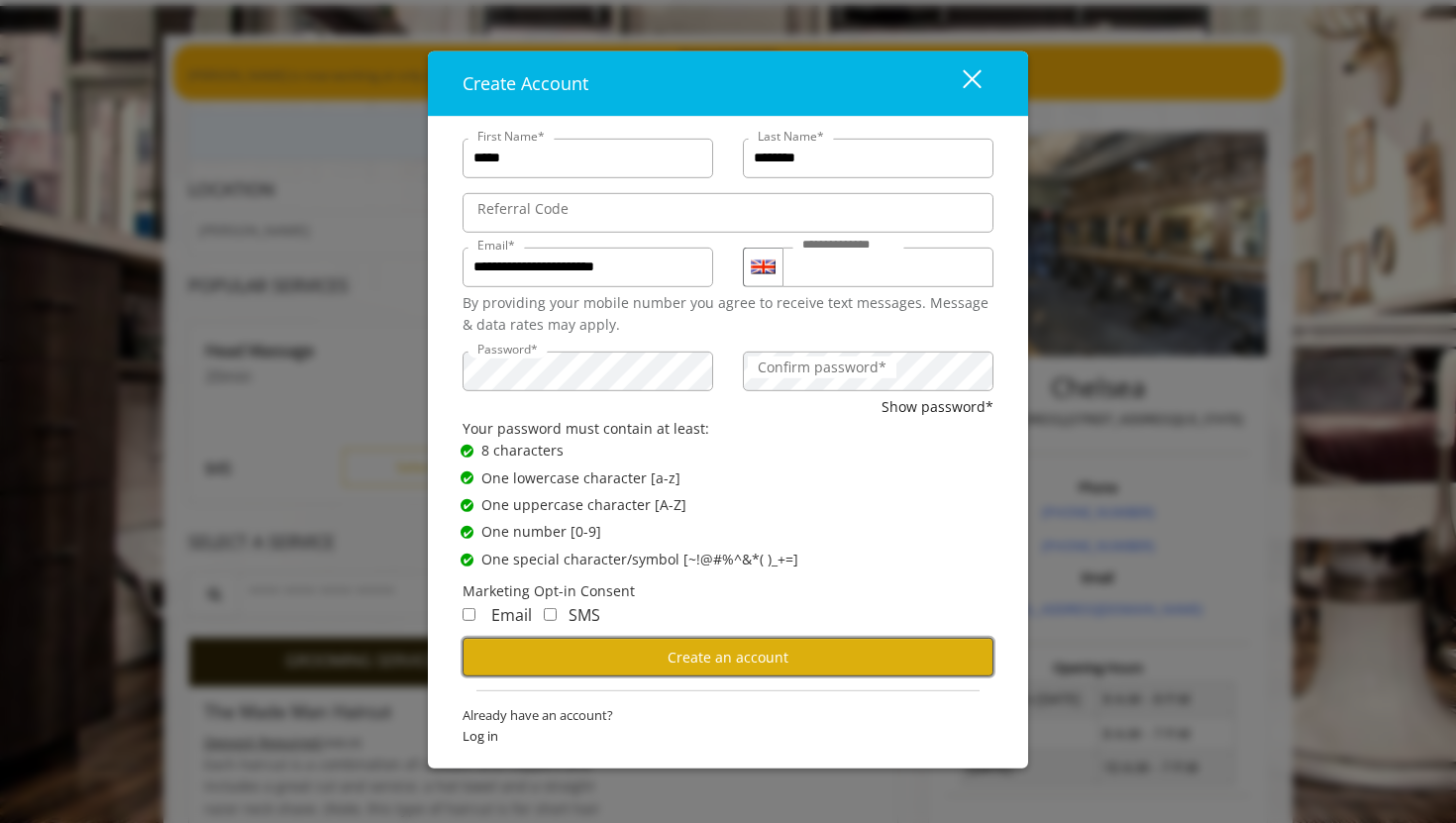 click on "Create an account" at bounding box center (728, 657) 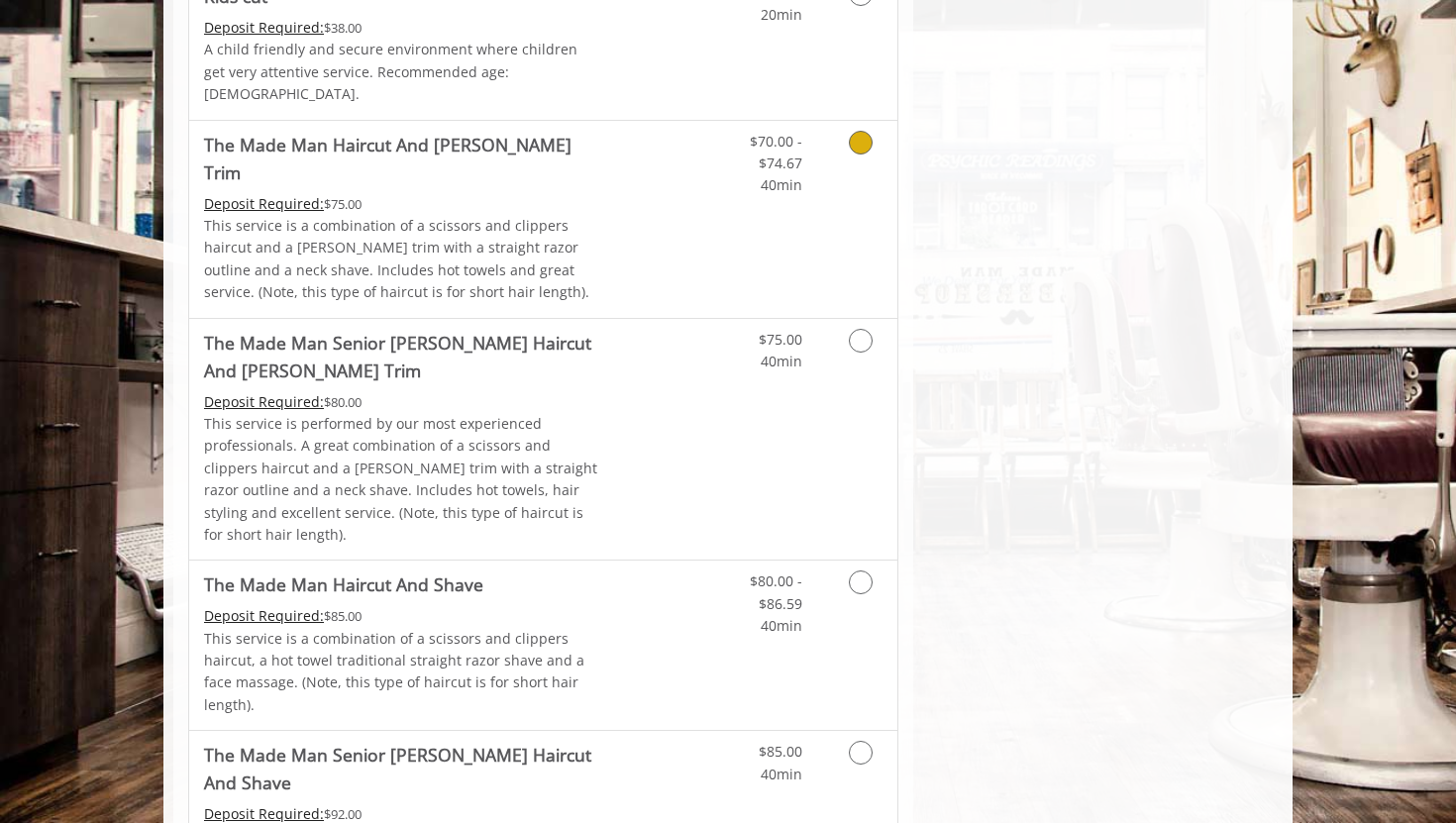 scroll, scrollTop: 1608, scrollLeft: 0, axis: vertical 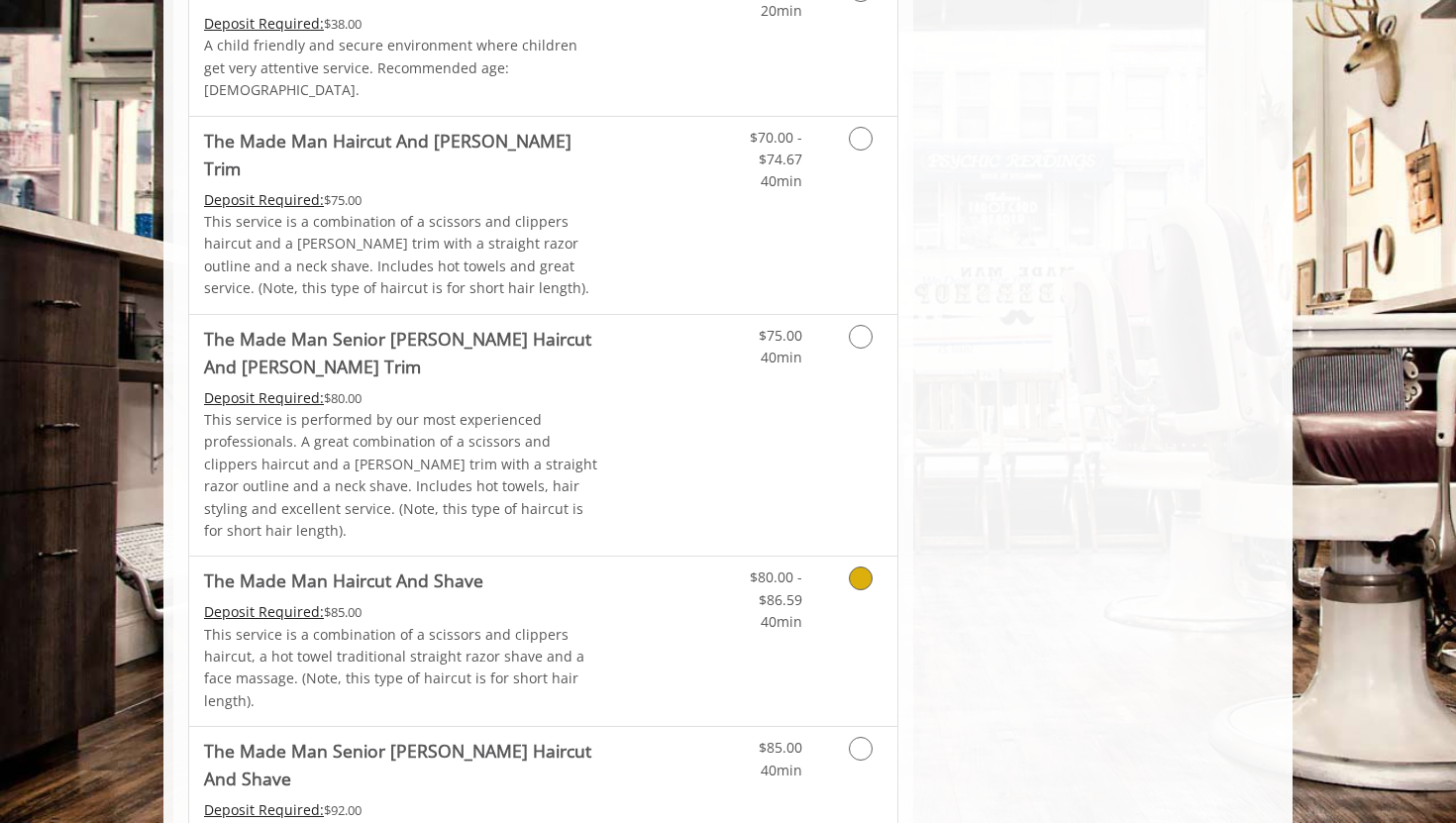 click at bounding box center (861, 578) 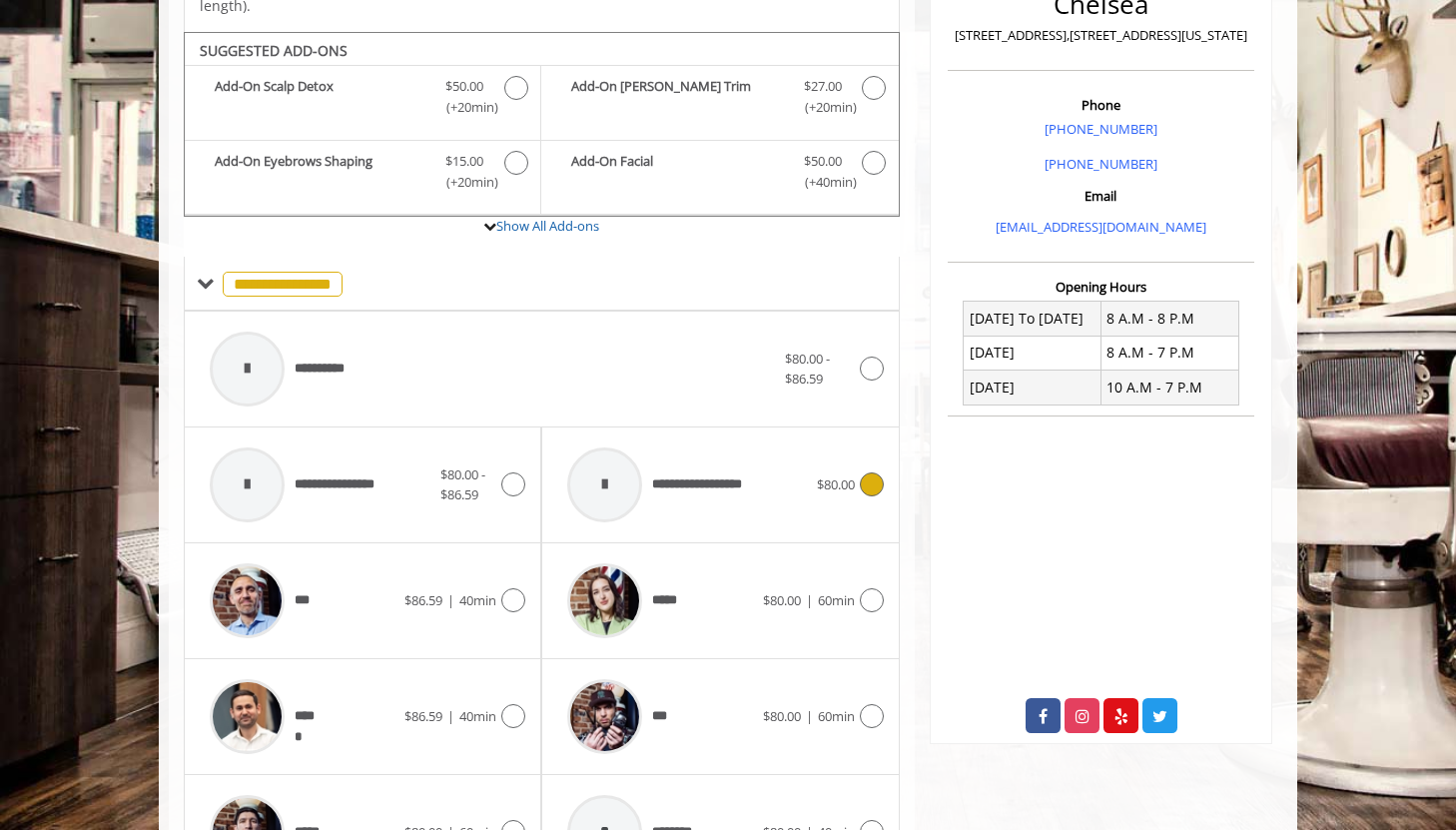 scroll, scrollTop: 513, scrollLeft: 0, axis: vertical 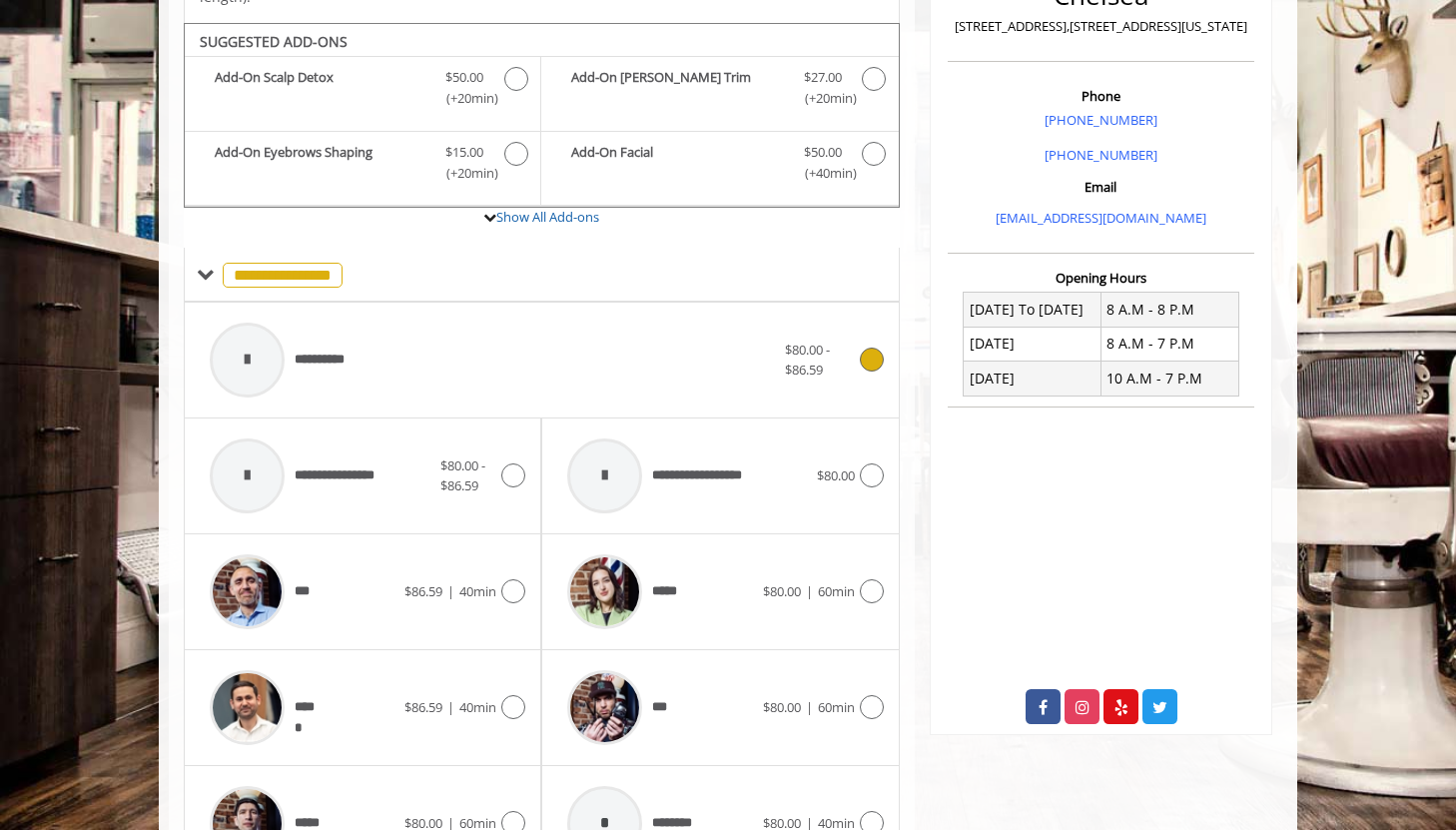 click at bounding box center [872, 360] 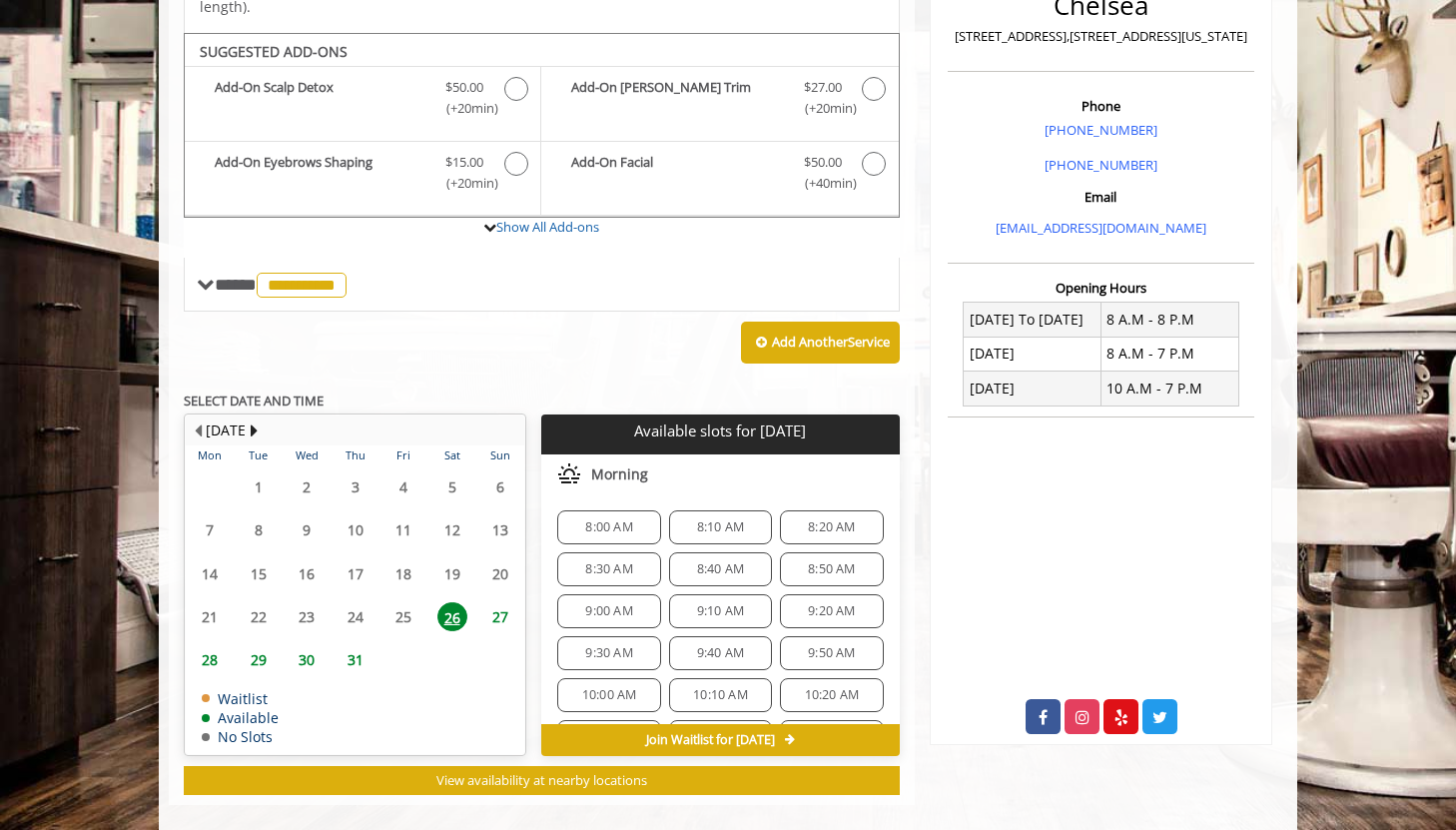 scroll, scrollTop: 504, scrollLeft: 0, axis: vertical 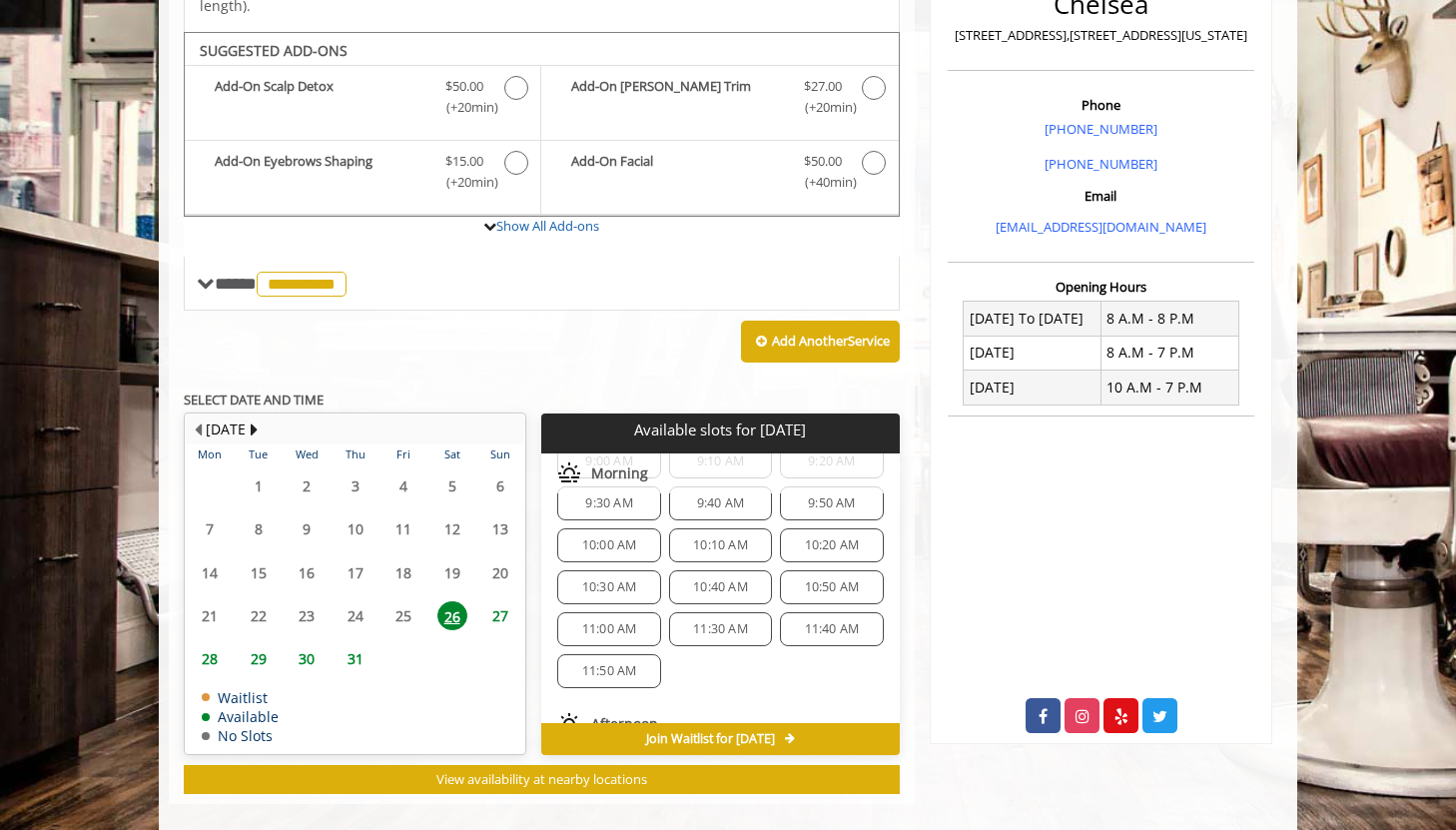 click on "11:00 AM" 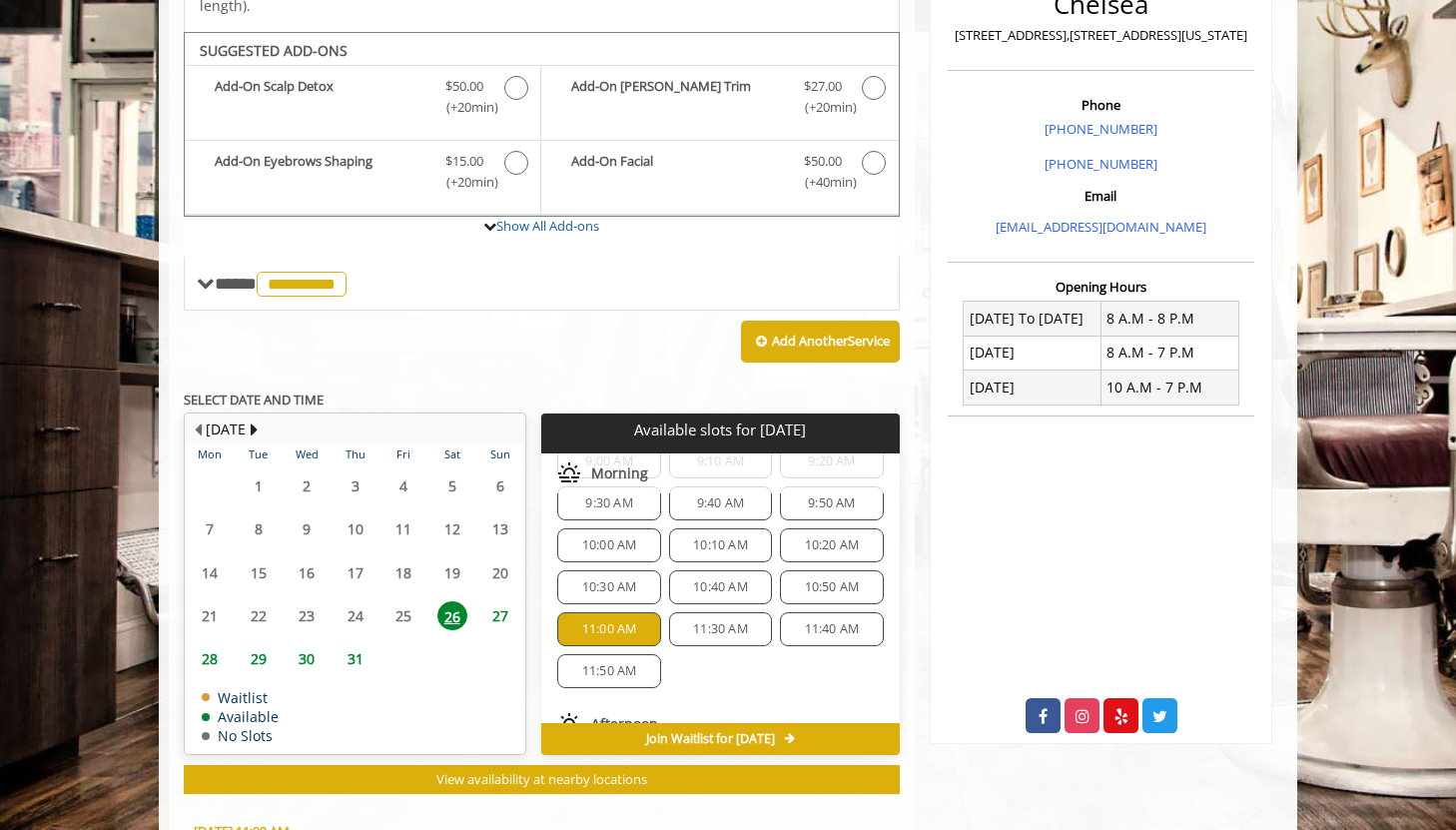 scroll, scrollTop: 866, scrollLeft: 0, axis: vertical 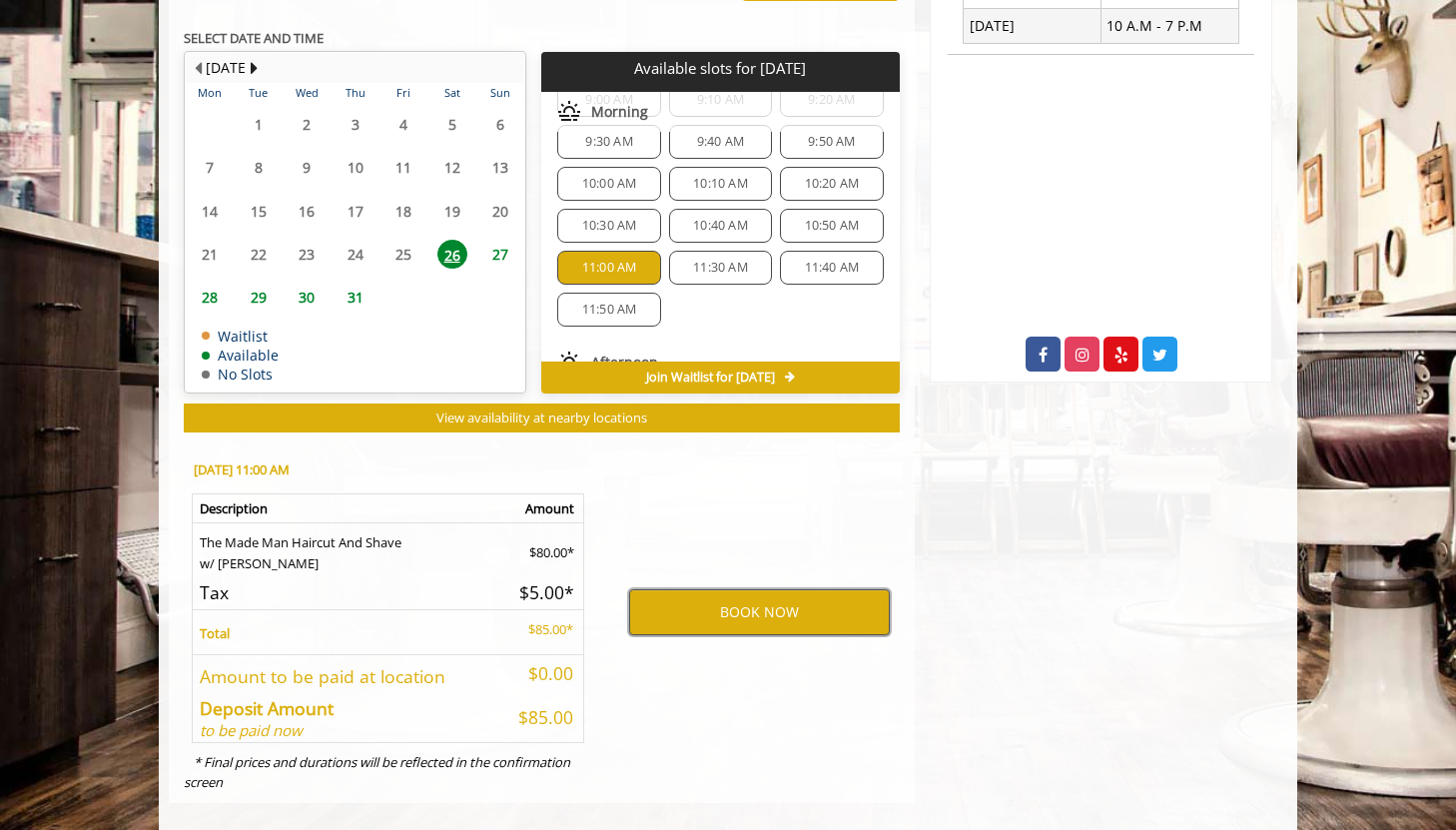 click on "BOOK NOW" at bounding box center (759, 612) 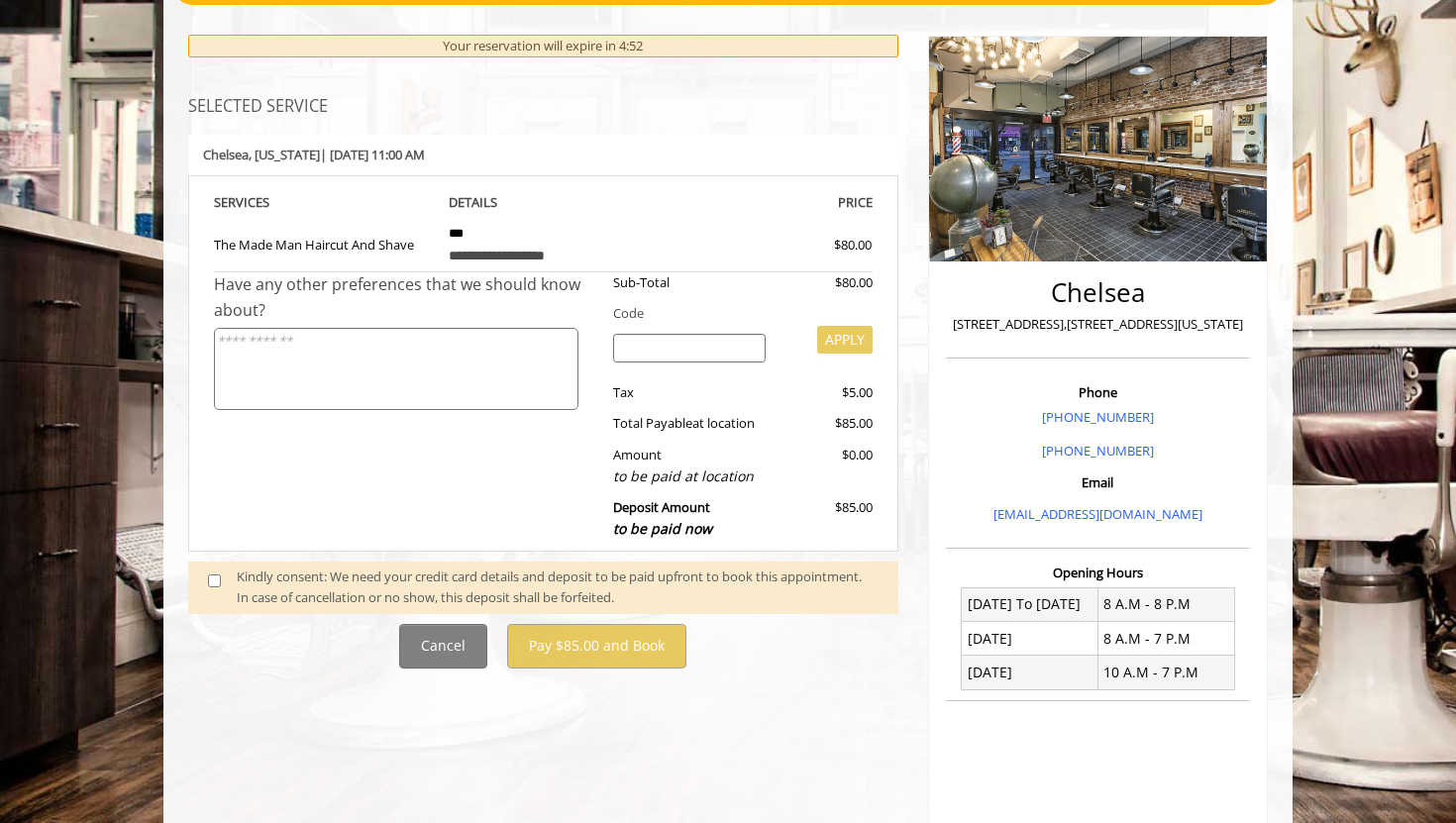 scroll, scrollTop: 219, scrollLeft: 0, axis: vertical 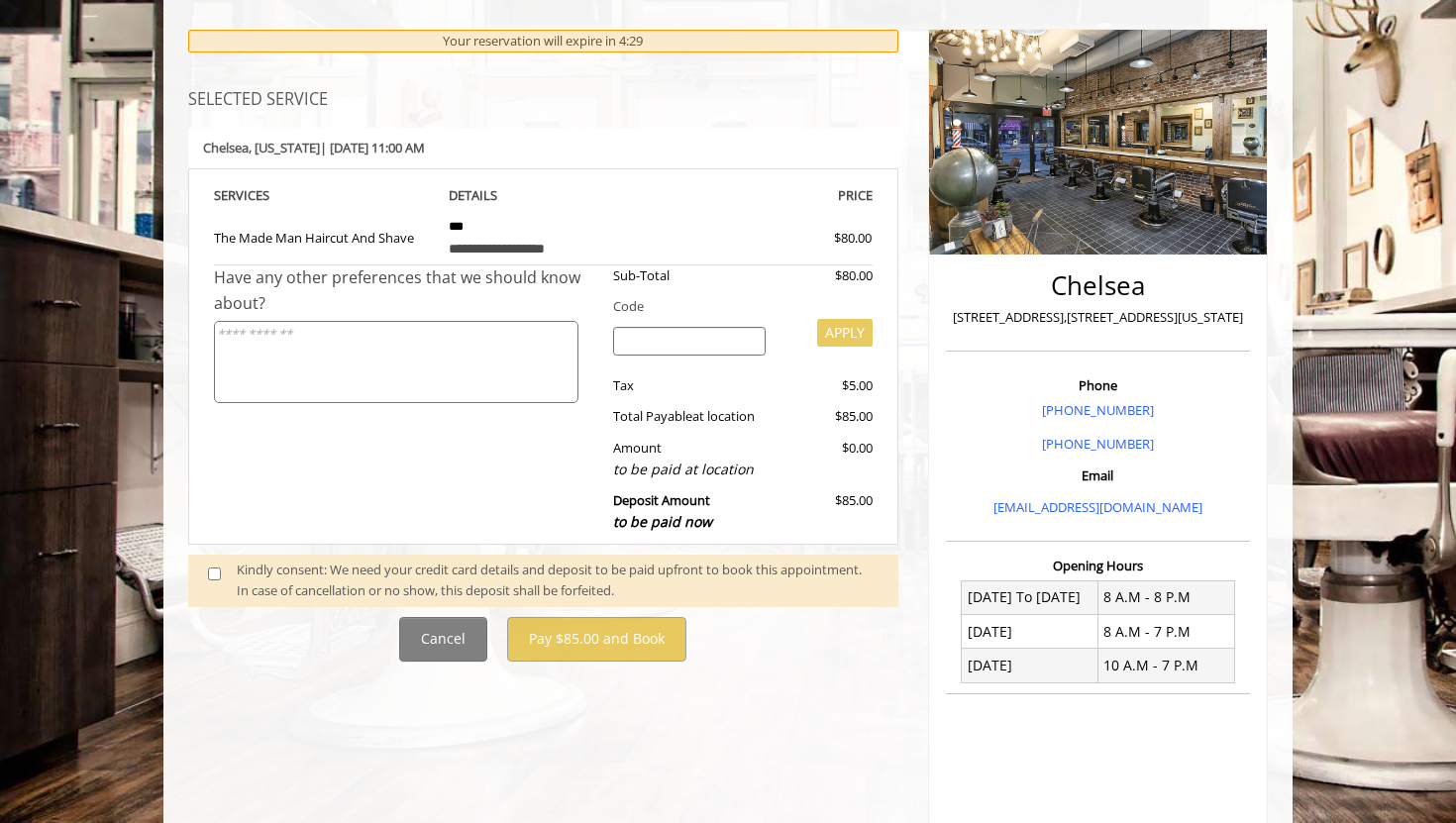 click 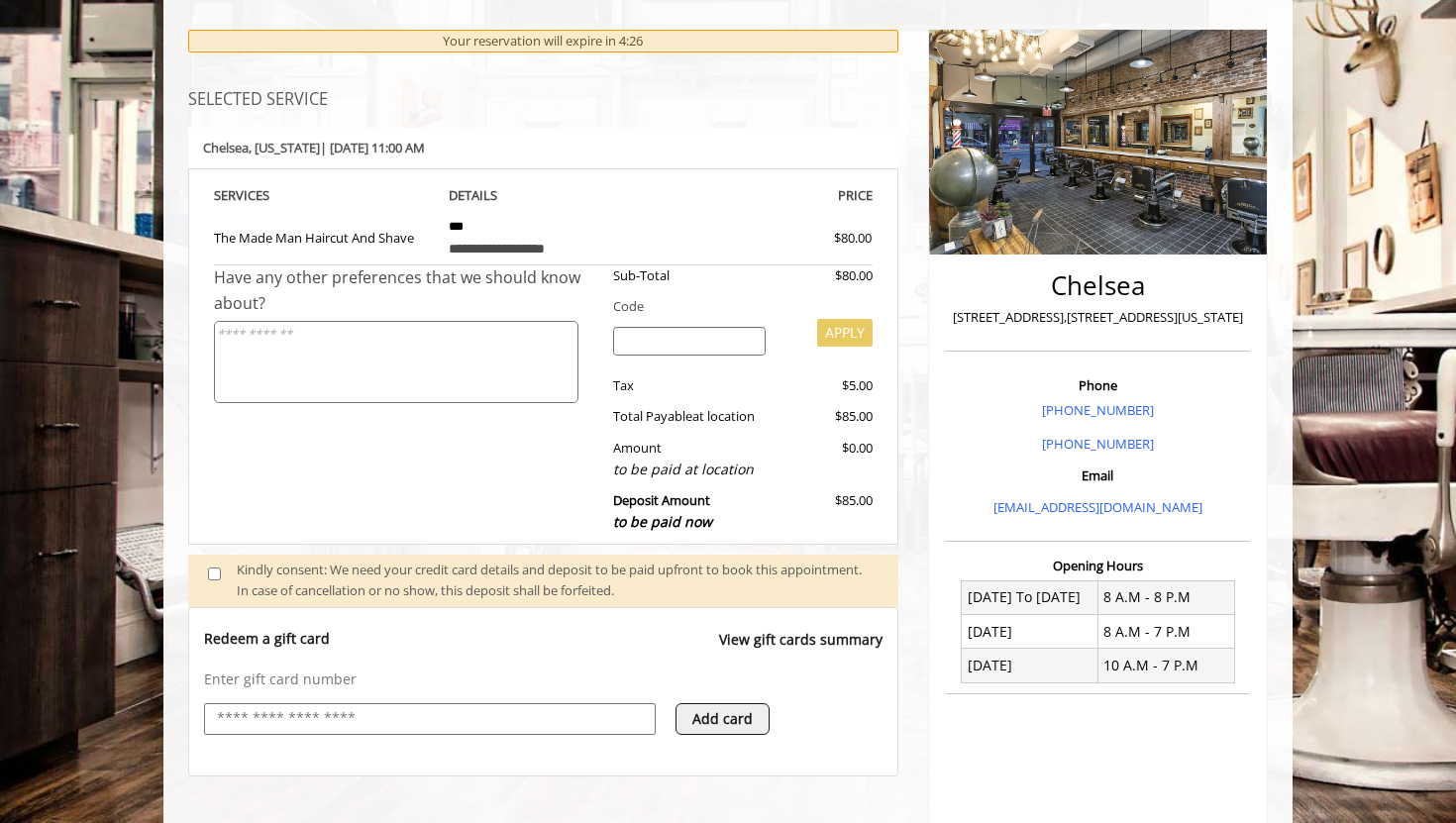 scroll, scrollTop: 0, scrollLeft: 0, axis: both 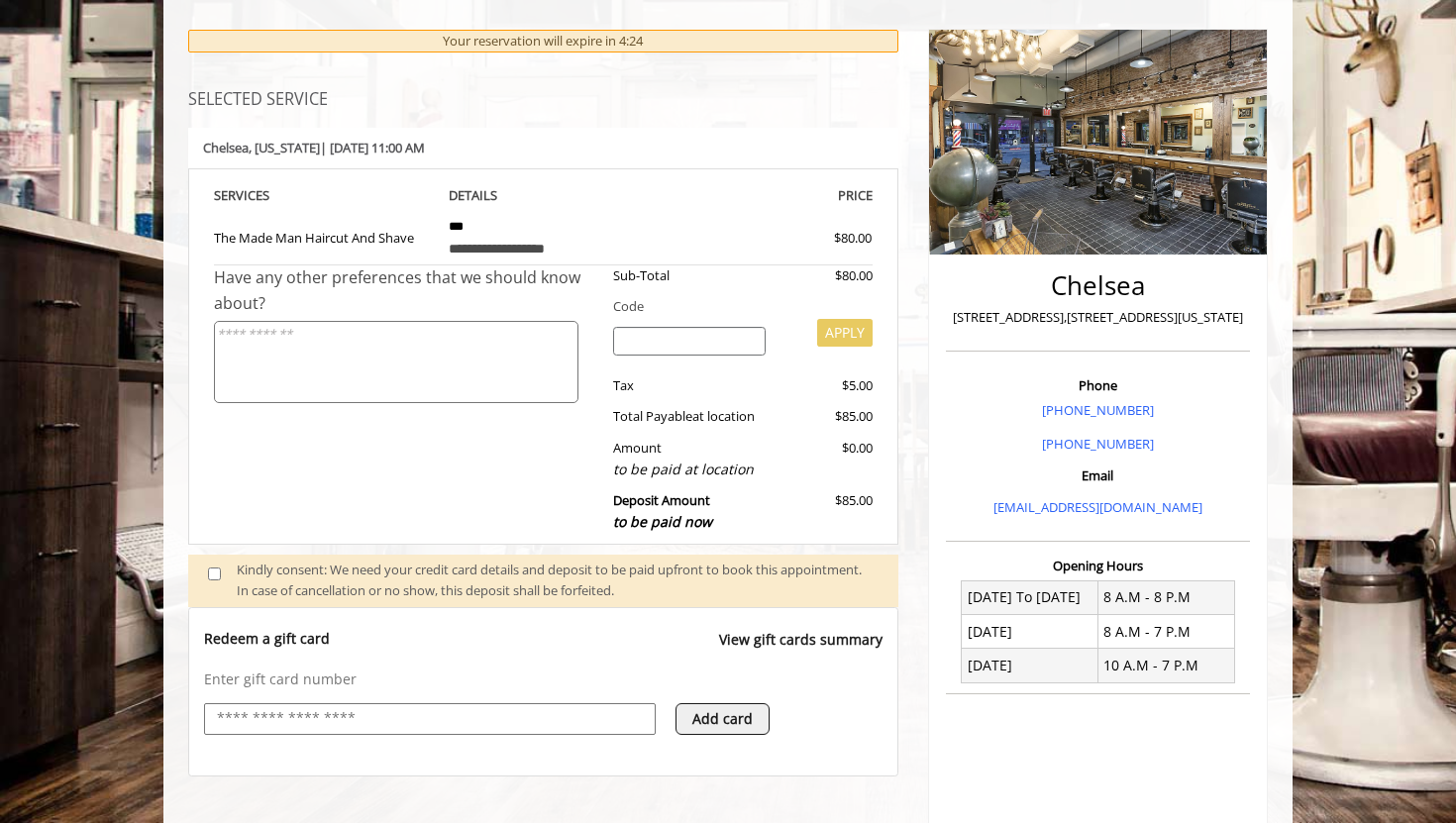 type on "**********" 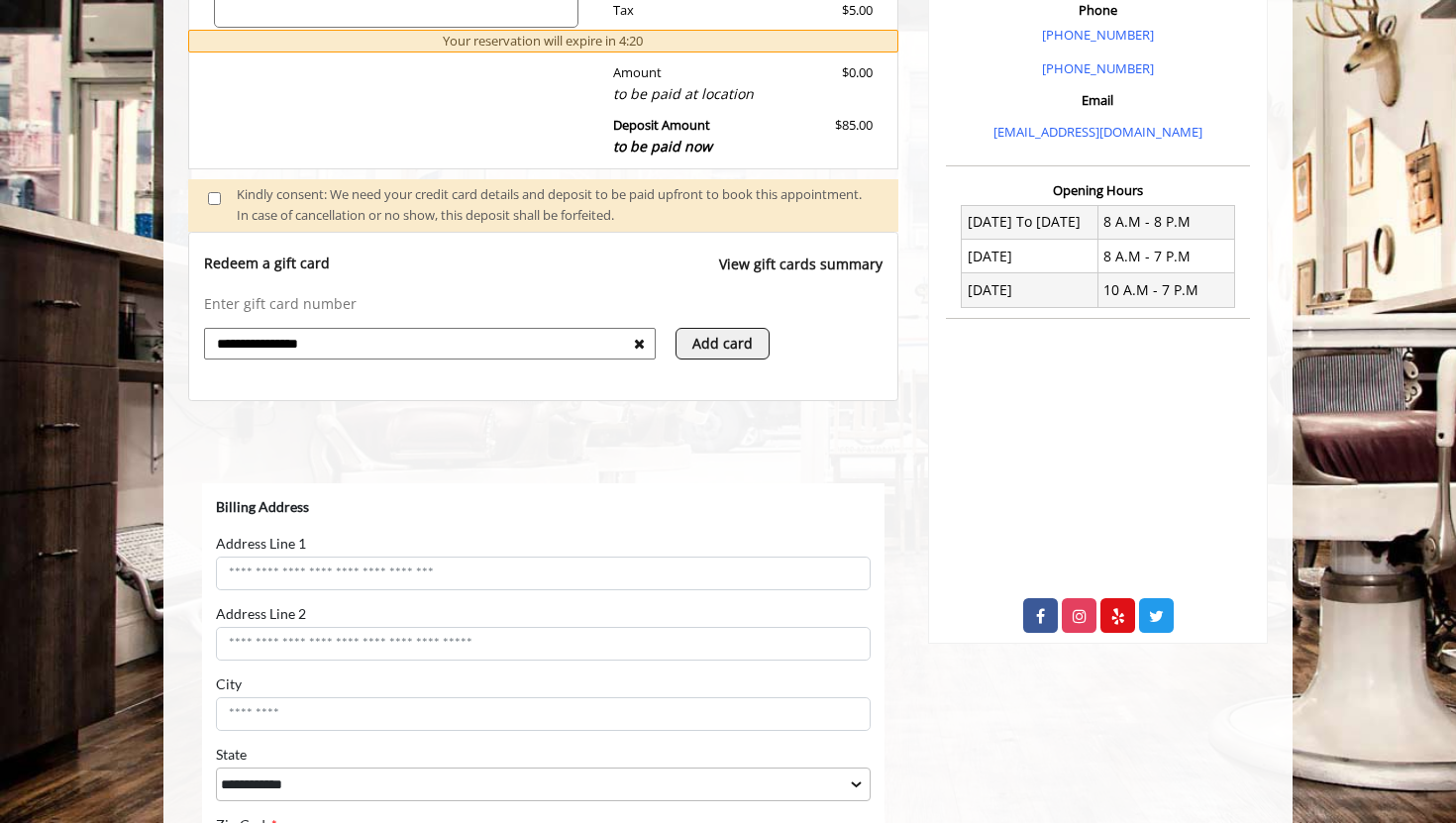 scroll, scrollTop: 611, scrollLeft: 0, axis: vertical 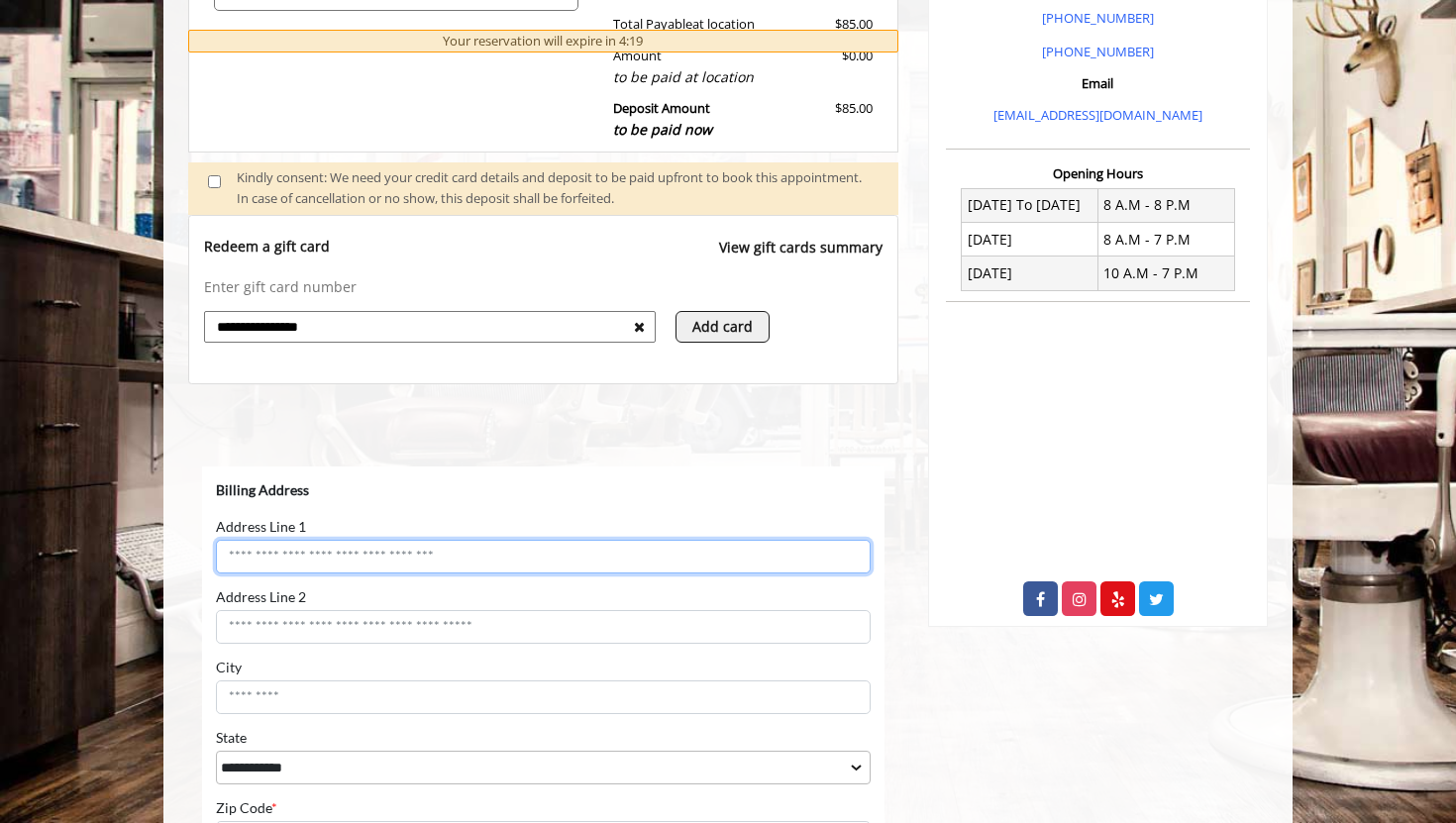 click on "Address Line 1" at bounding box center (543, 557) 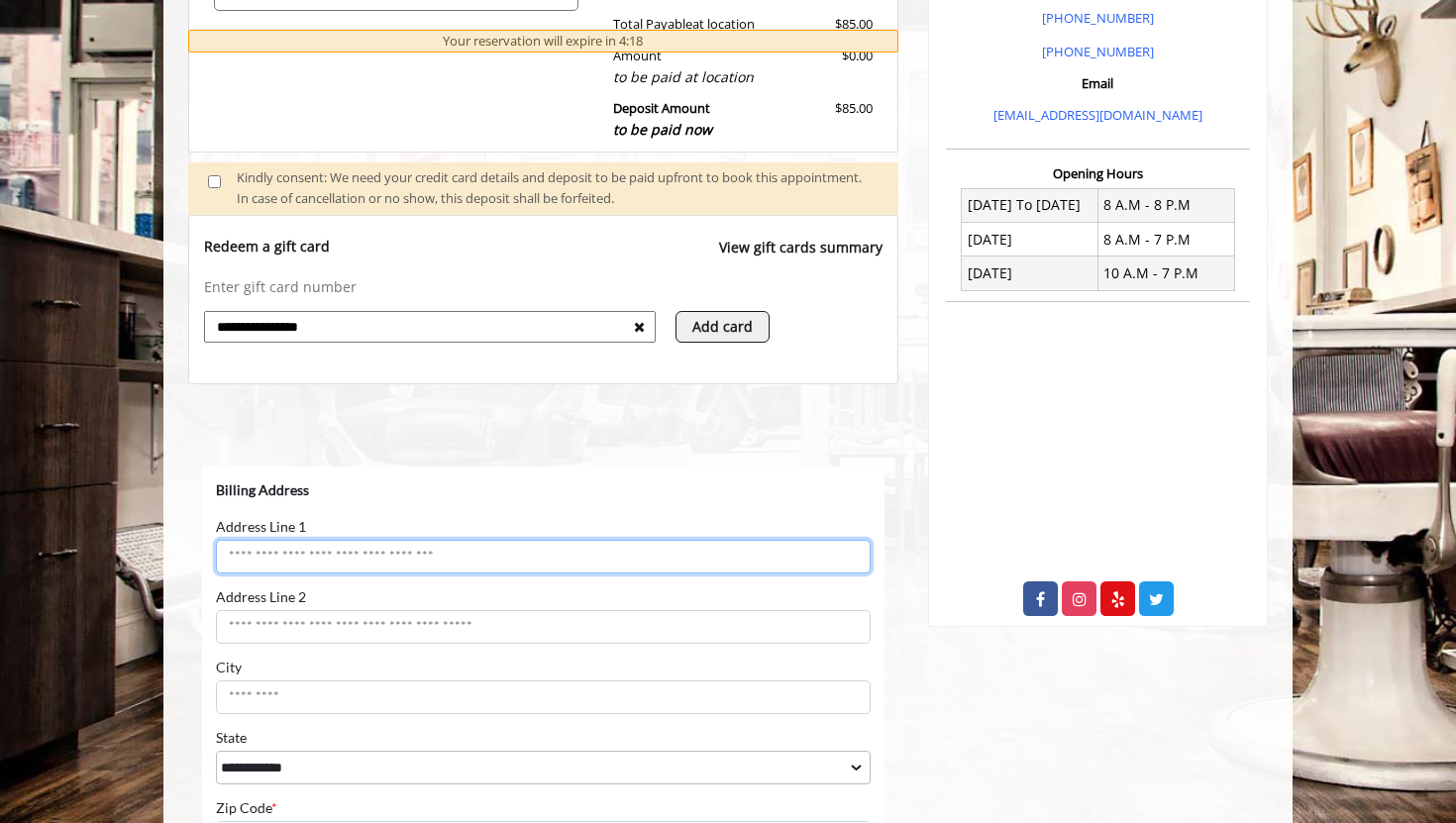 click on "Address Line 1" at bounding box center [543, 557] 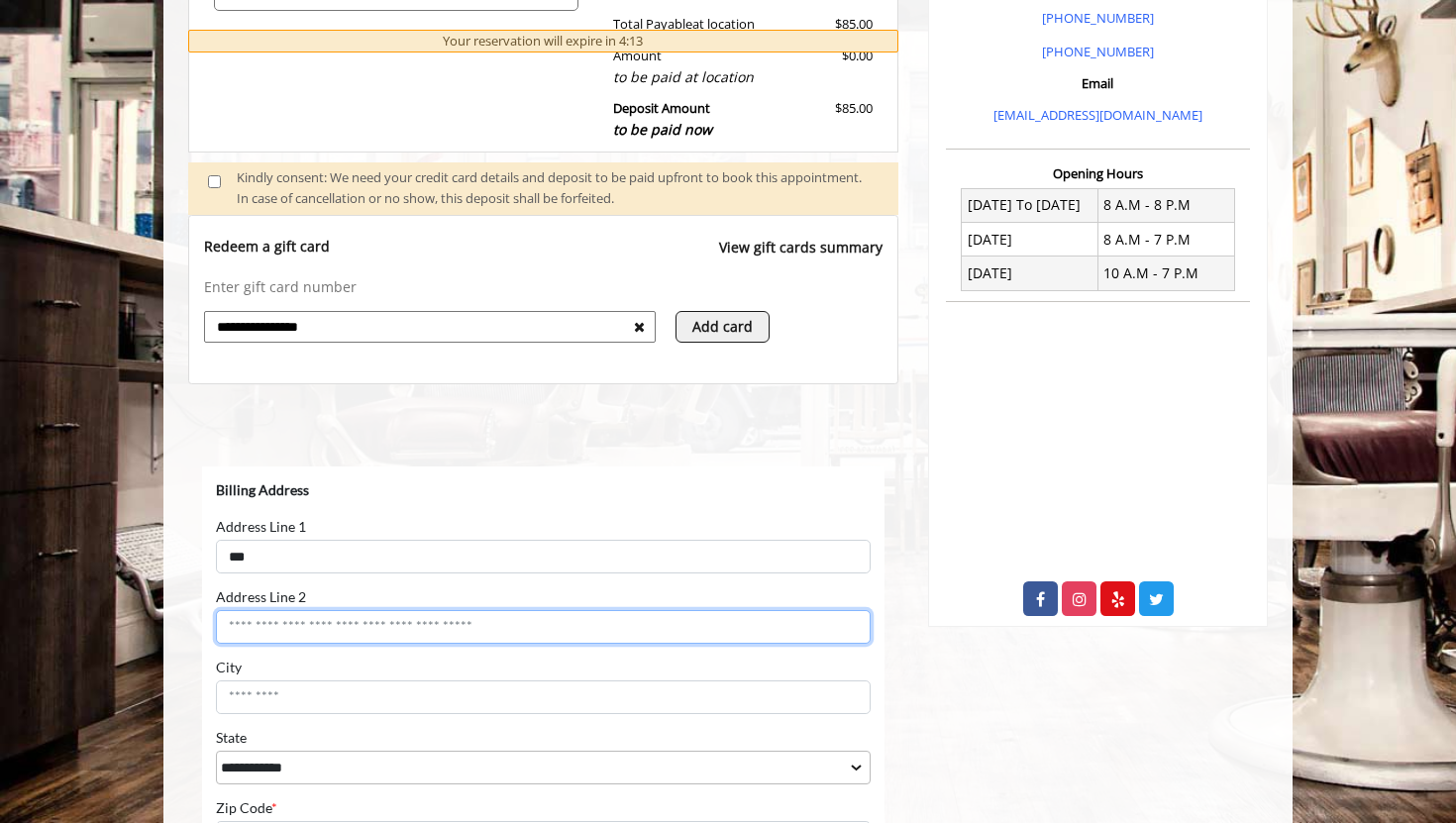 click on "Address Line 2" at bounding box center (543, 627) 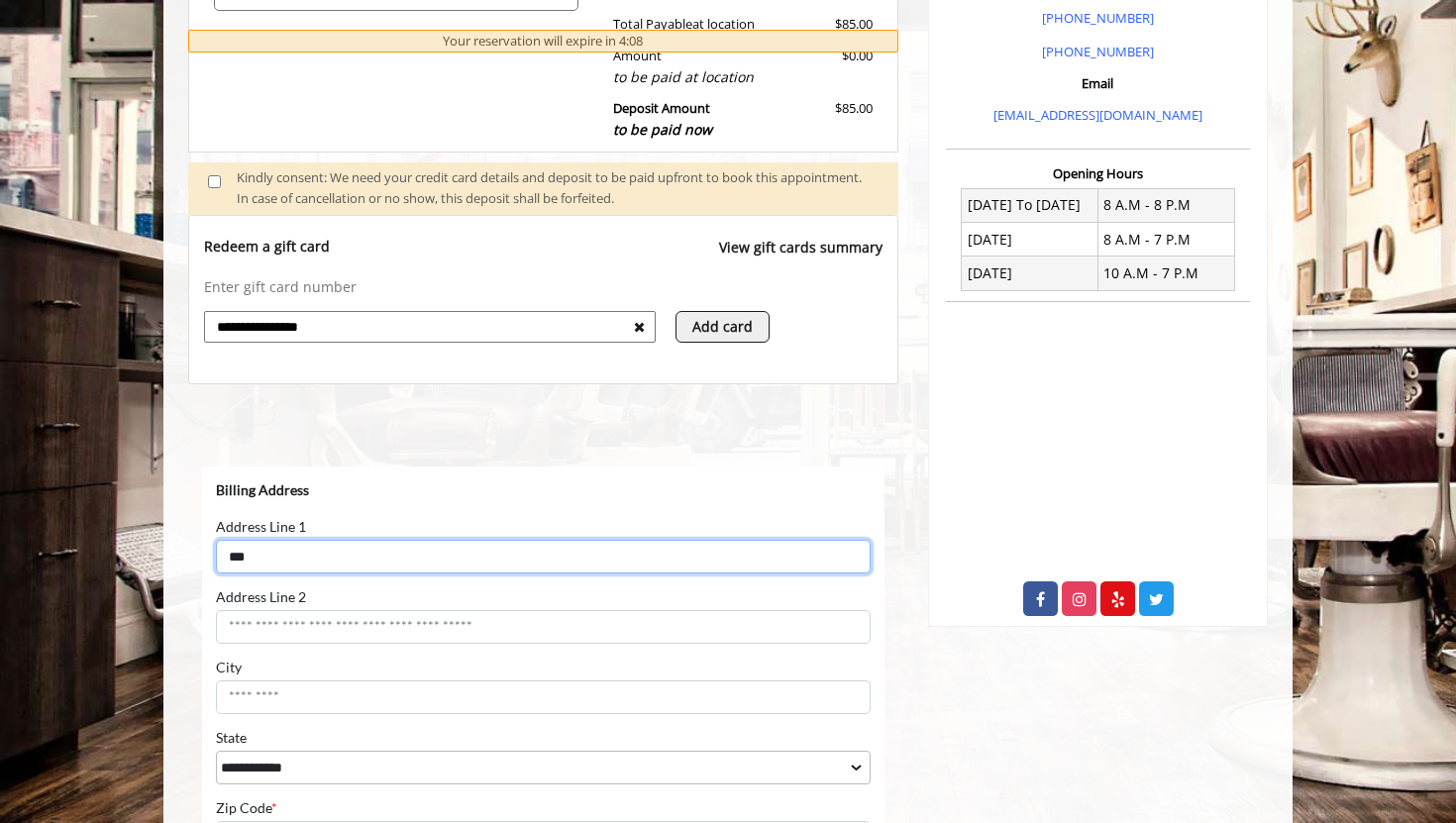 click on "***" at bounding box center [543, 557] 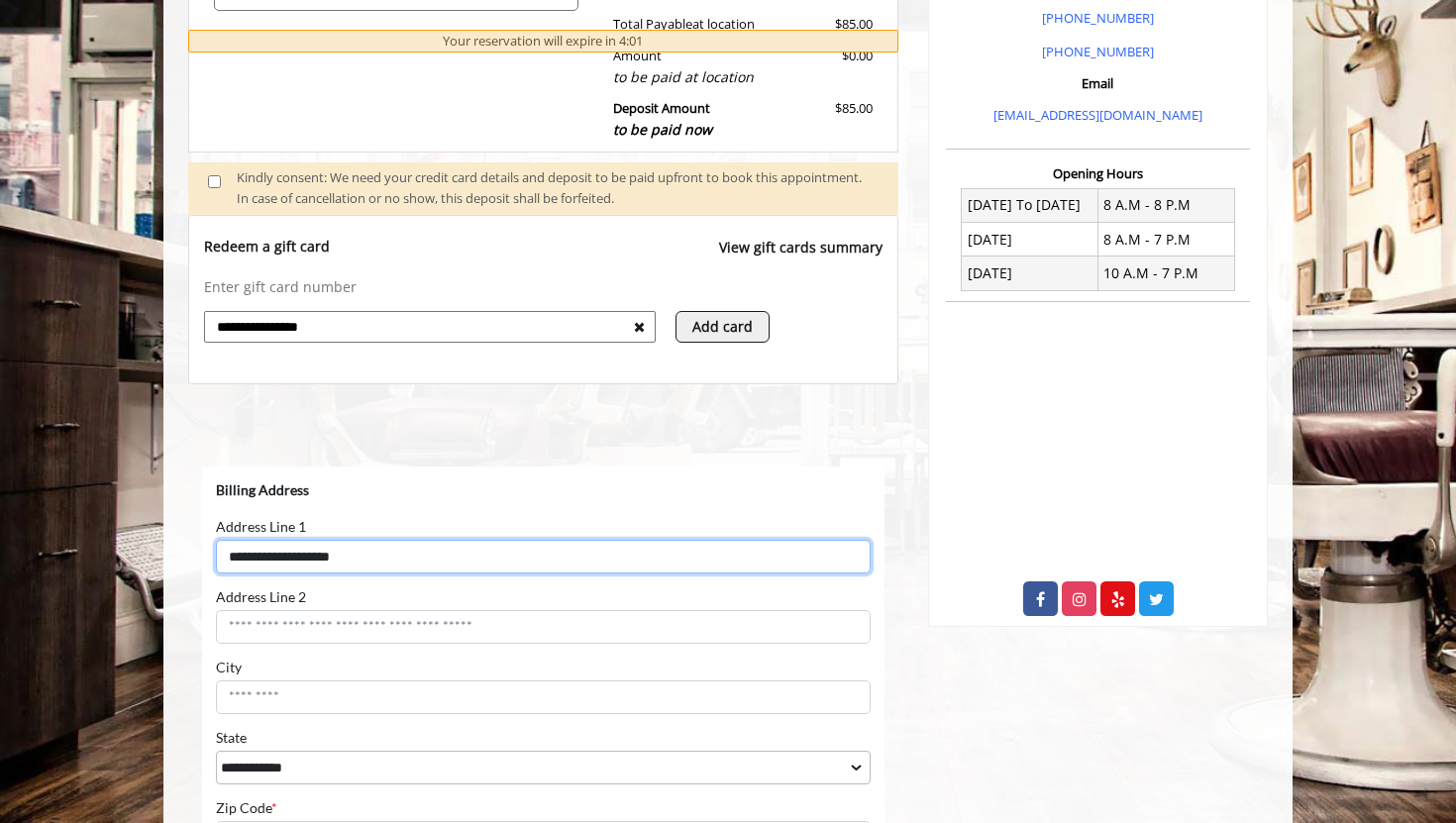 type on "**********" 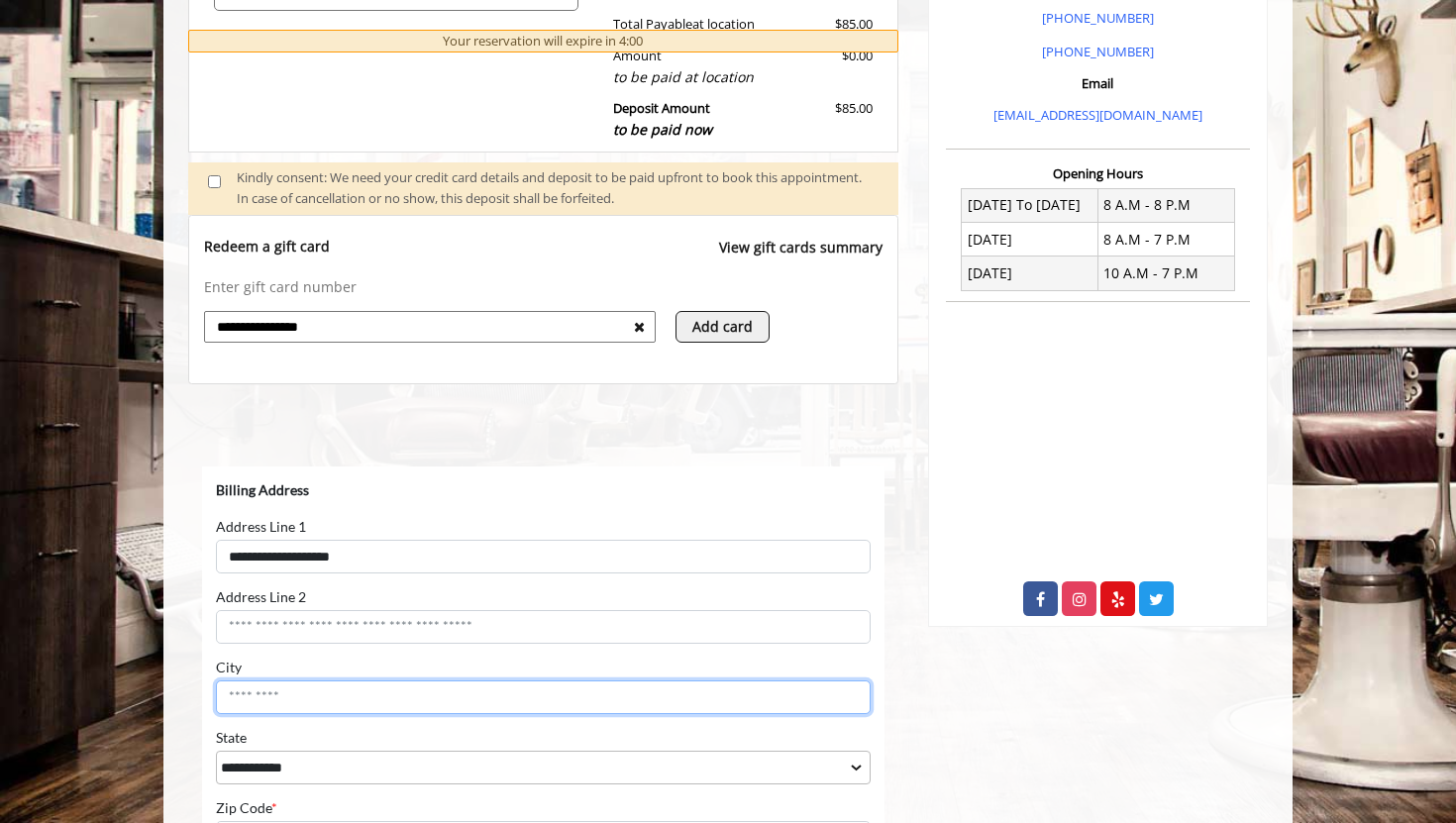 click on "City" at bounding box center [543, 697] 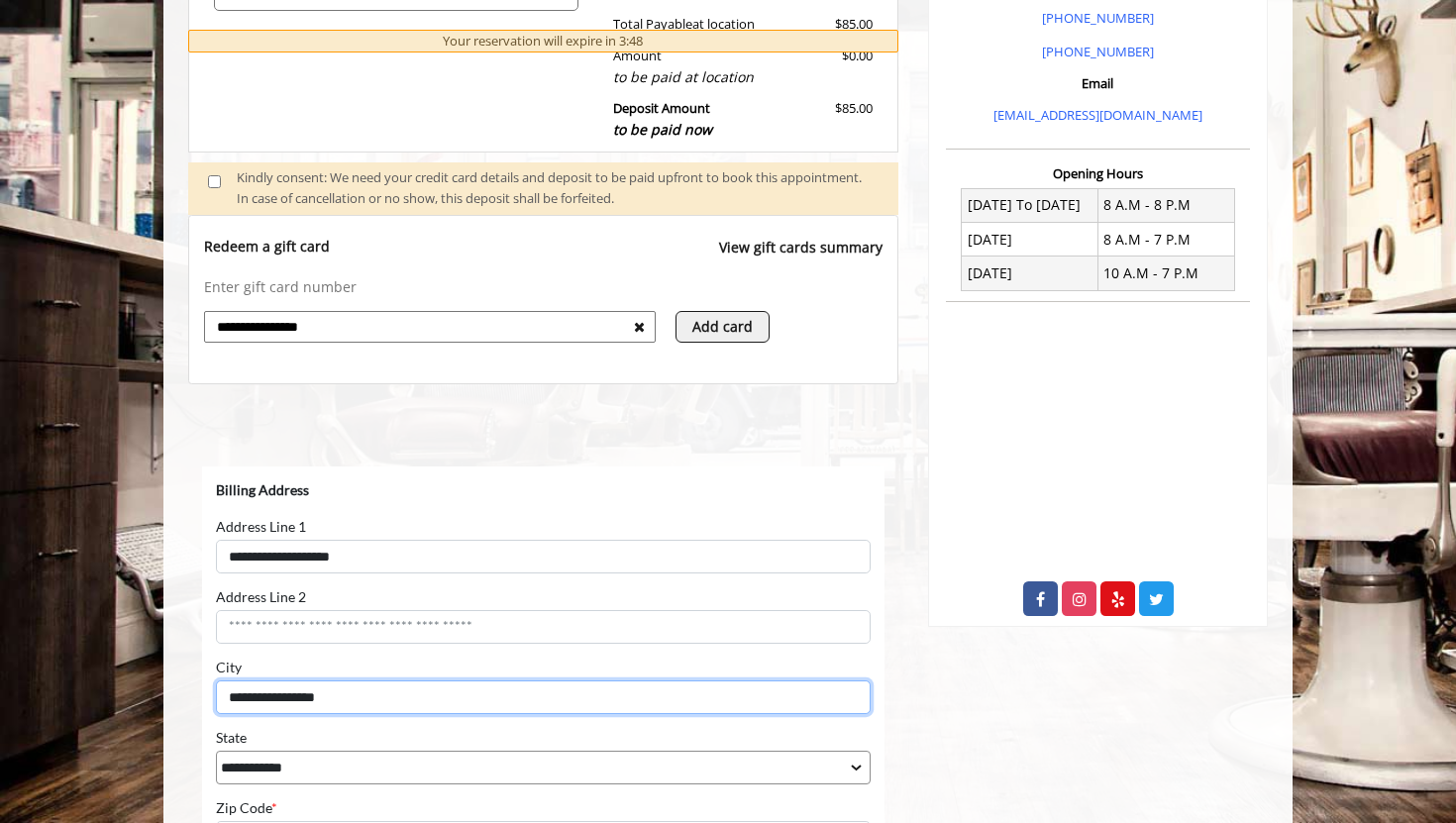 type on "**********" 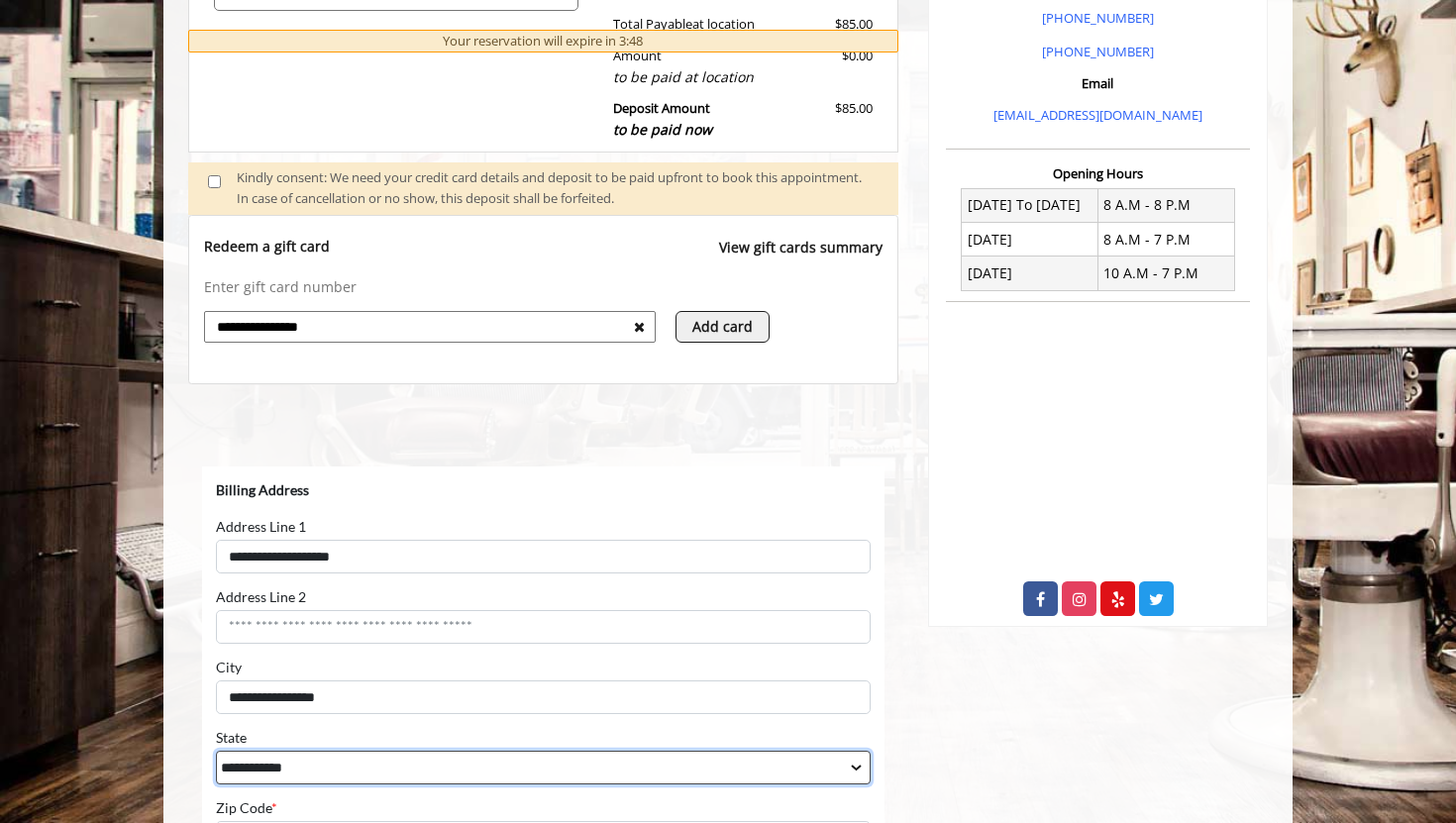 click on "**********" at bounding box center [543, 768] 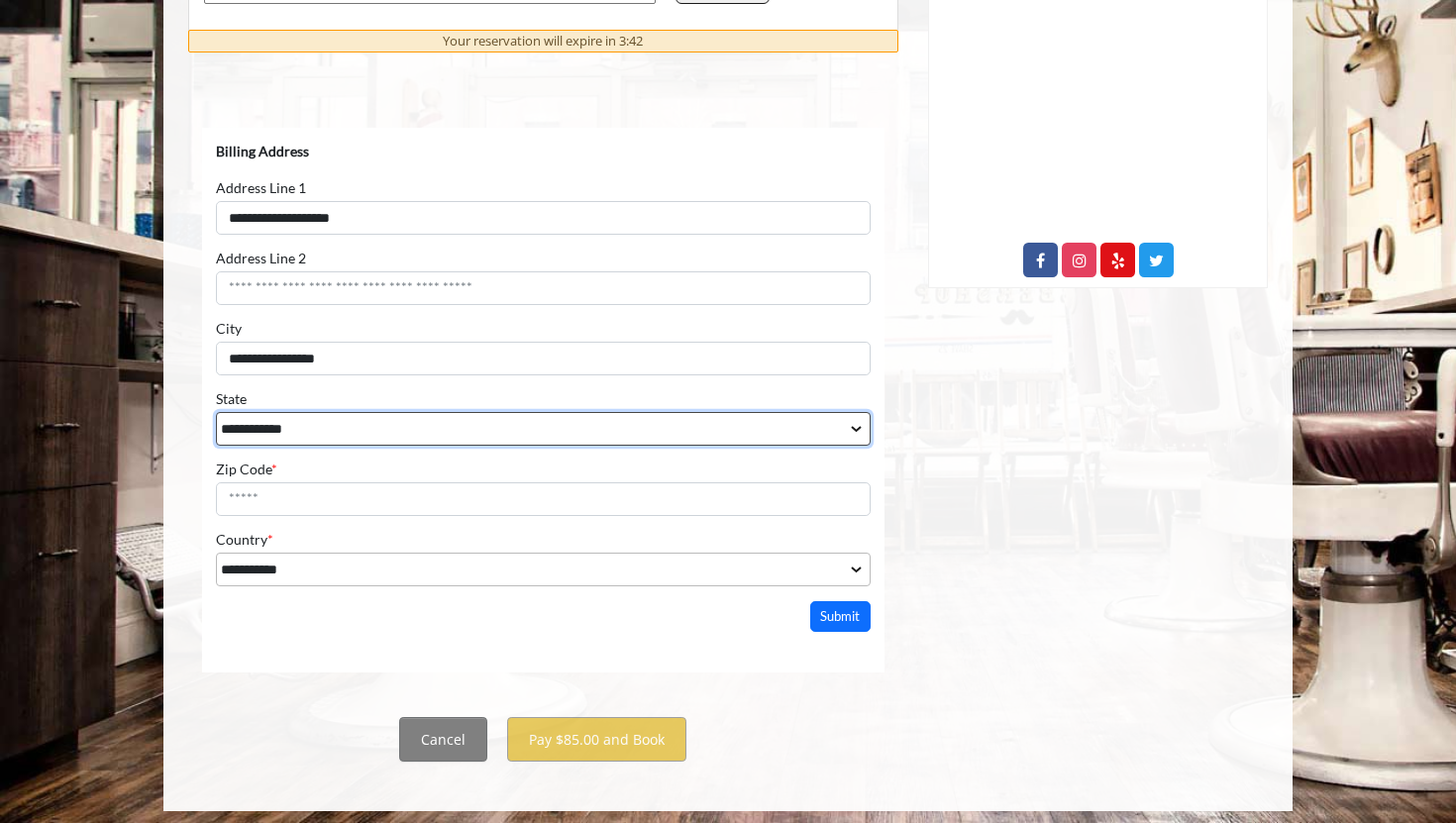 scroll, scrollTop: 958, scrollLeft: 0, axis: vertical 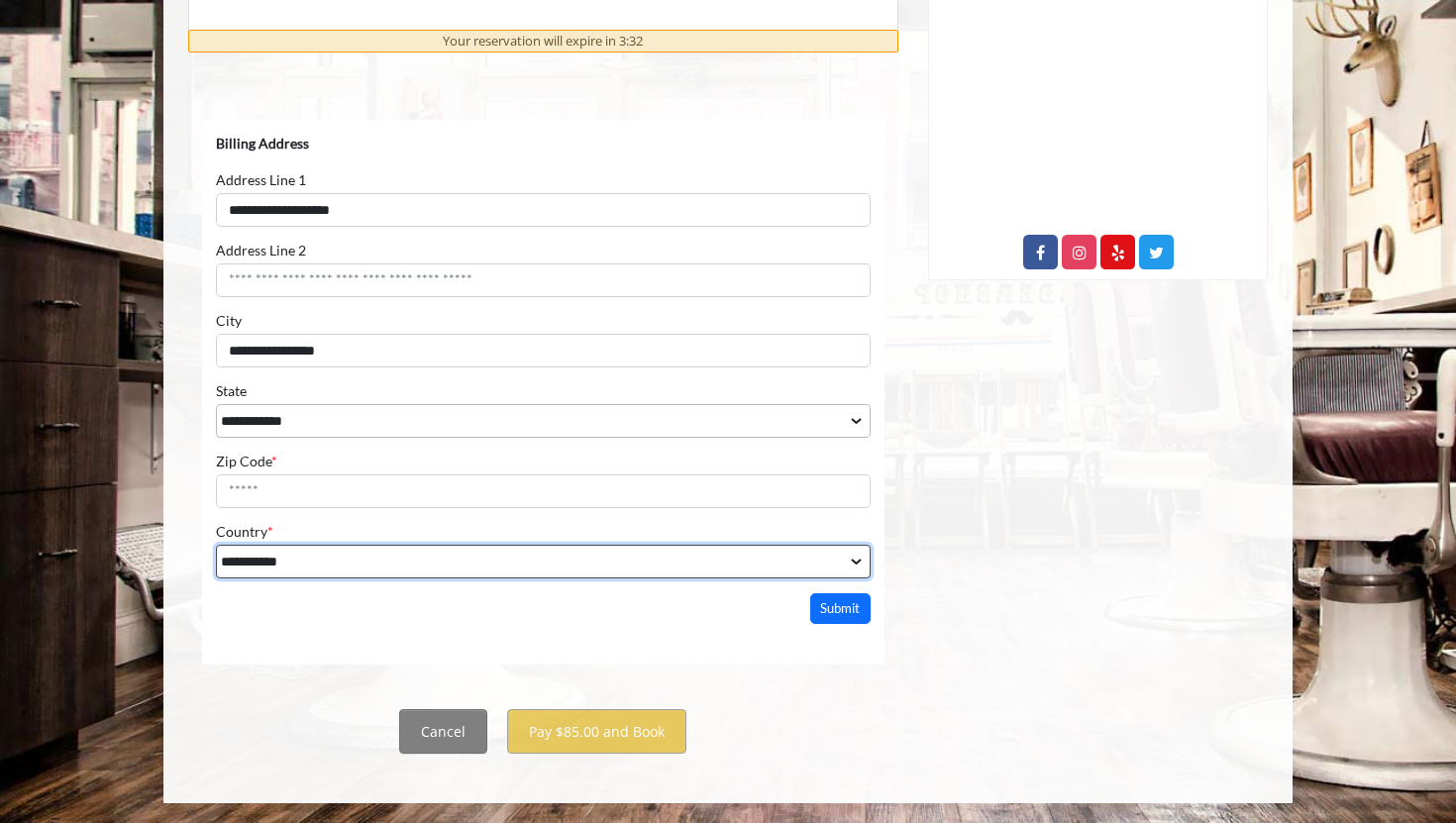 click on "**********" at bounding box center [543, 562] 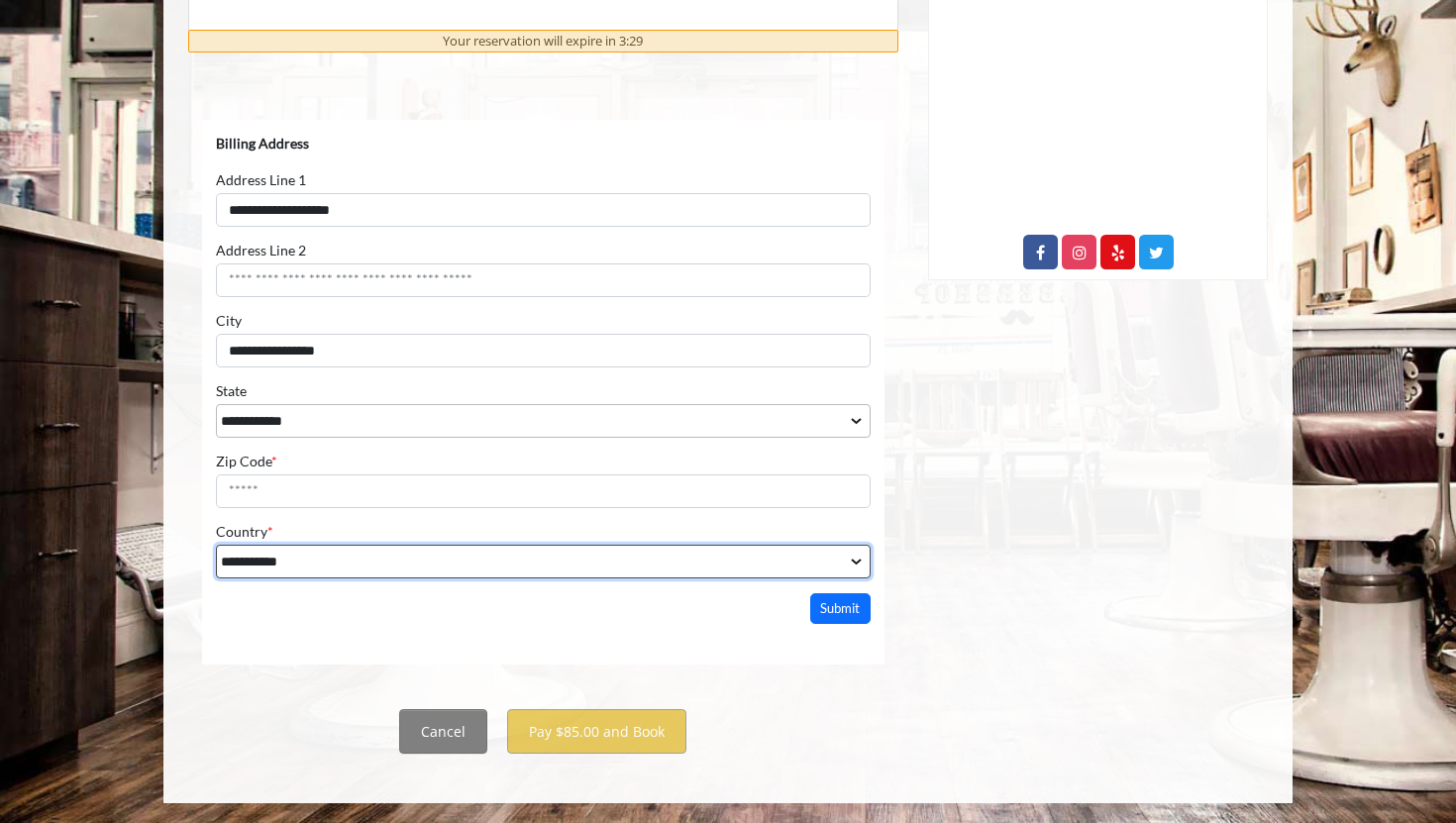 select on "***" 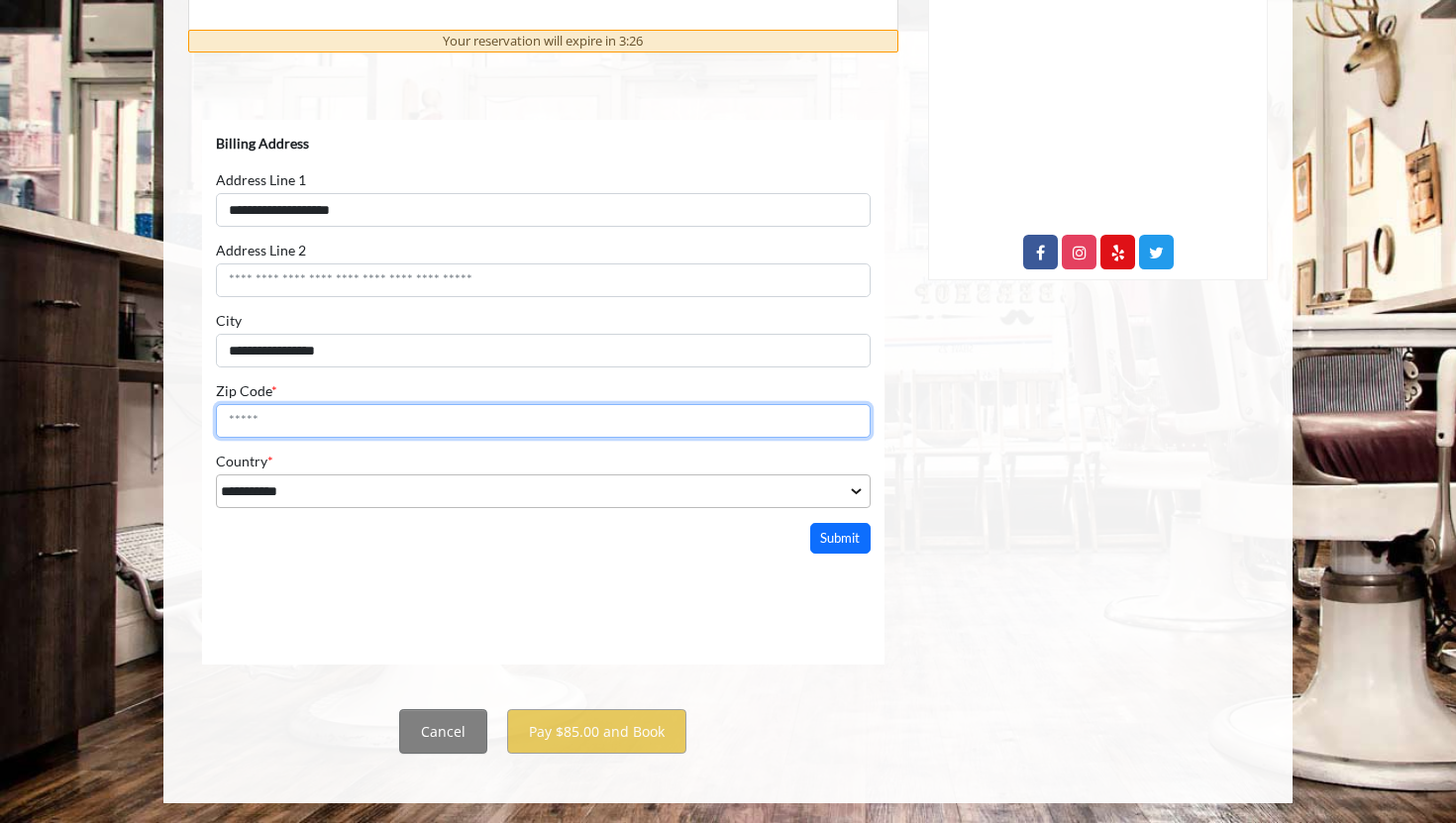 drag, startPoint x: 312, startPoint y: 425, endPoint x: 268, endPoint y: 427, distance: 44.04543 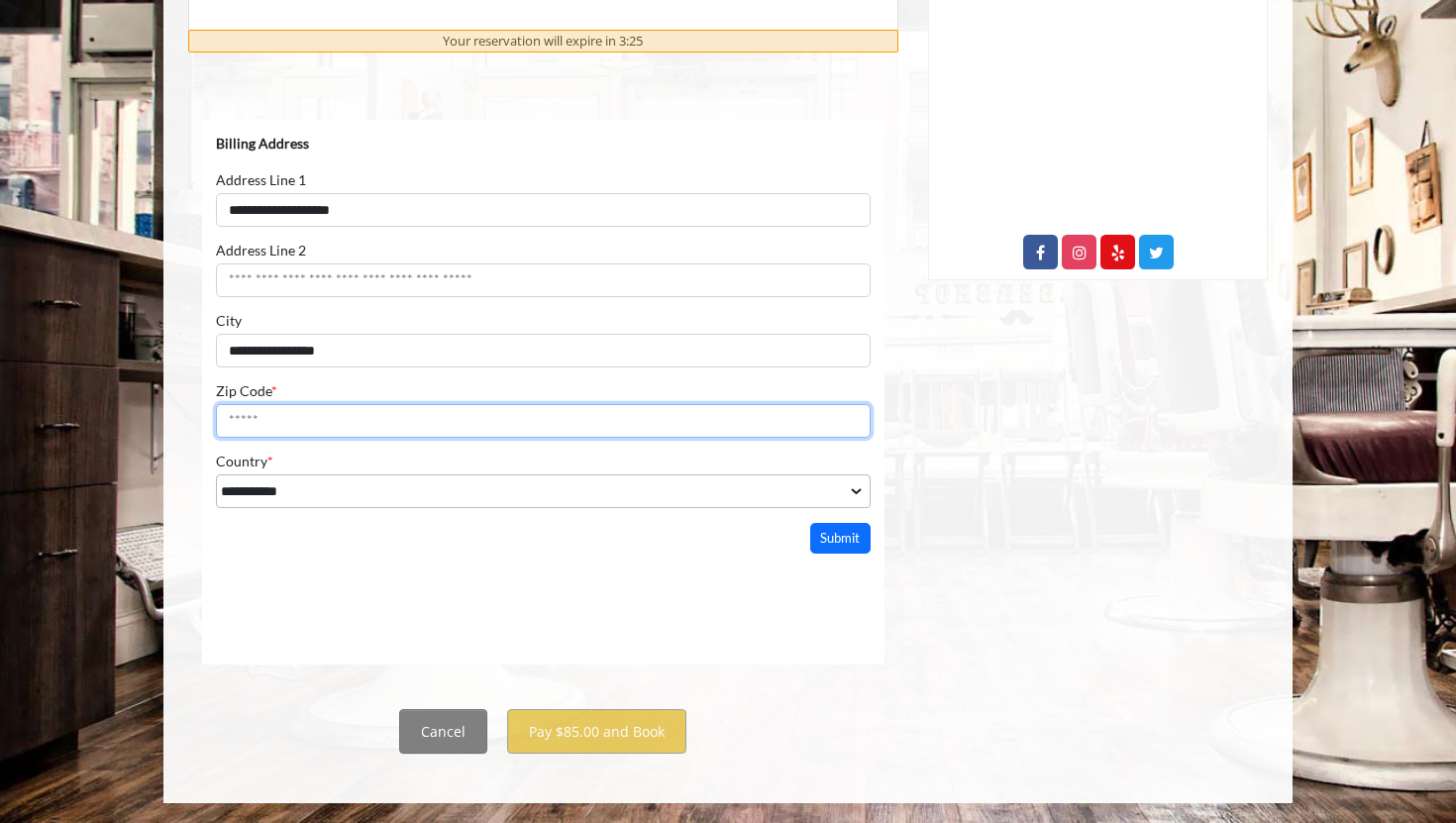drag, startPoint x: 288, startPoint y: 423, endPoint x: 205, endPoint y: 418, distance: 83.15047 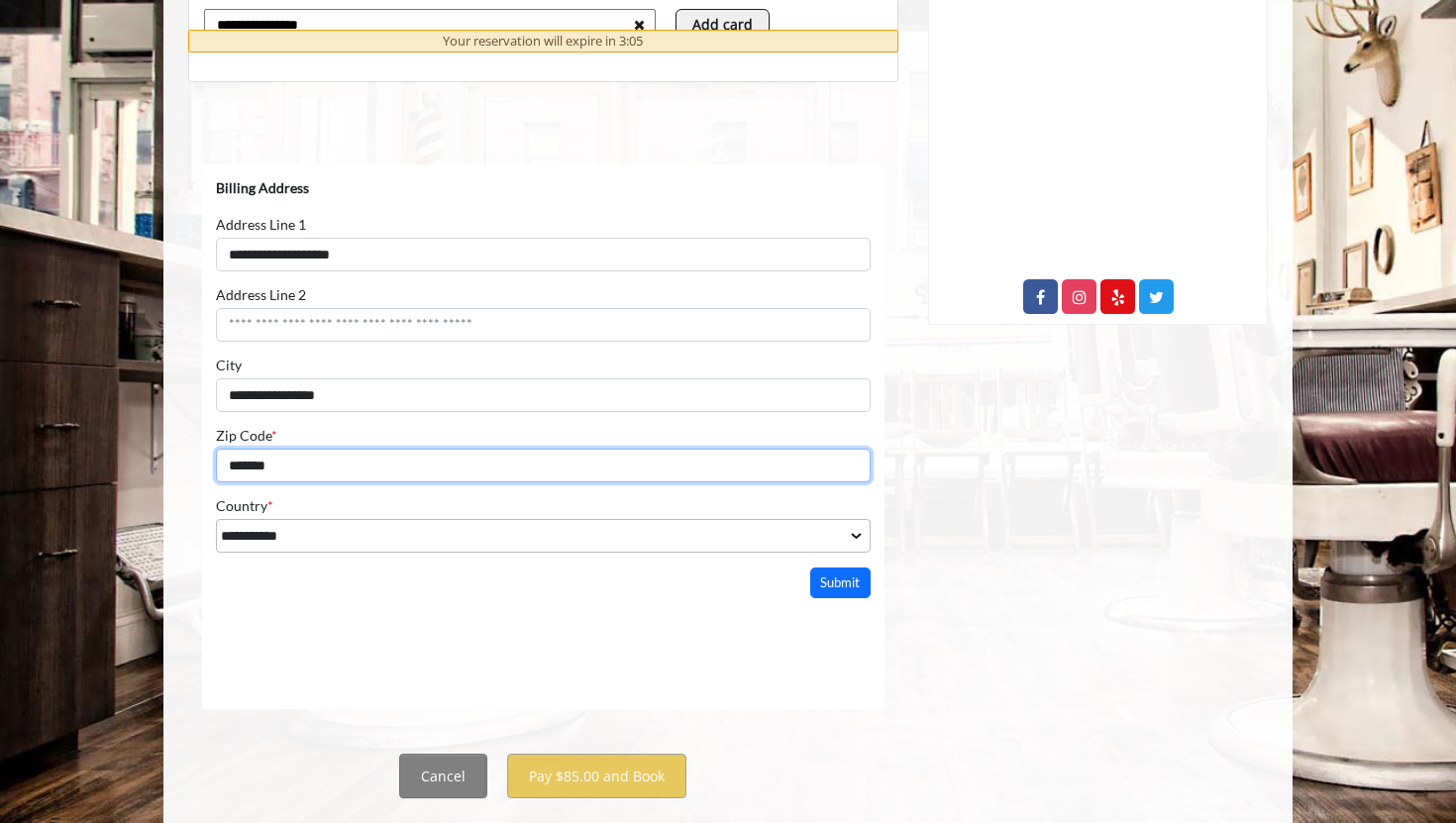 scroll, scrollTop: 958, scrollLeft: 0, axis: vertical 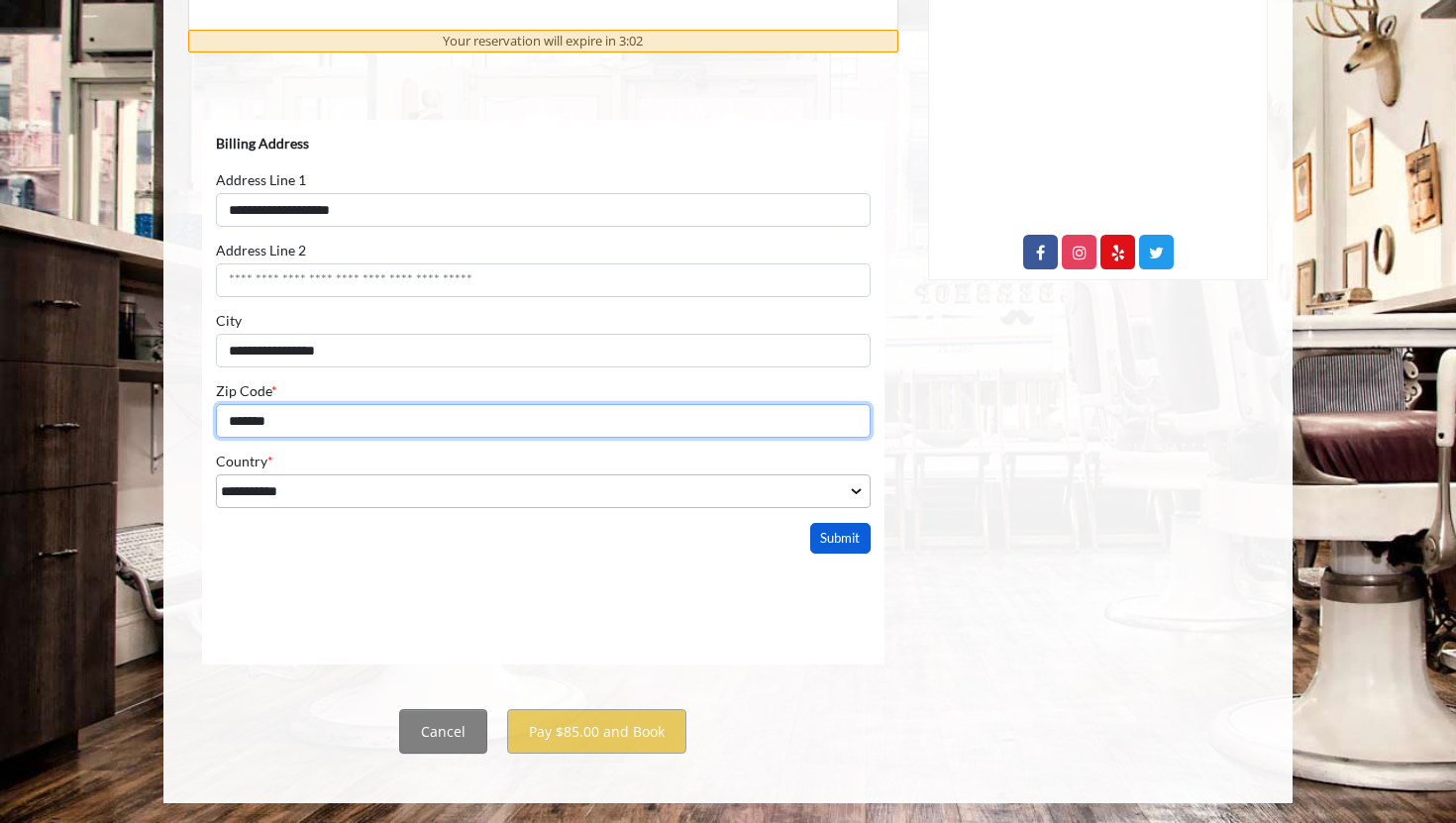 type on "*******" 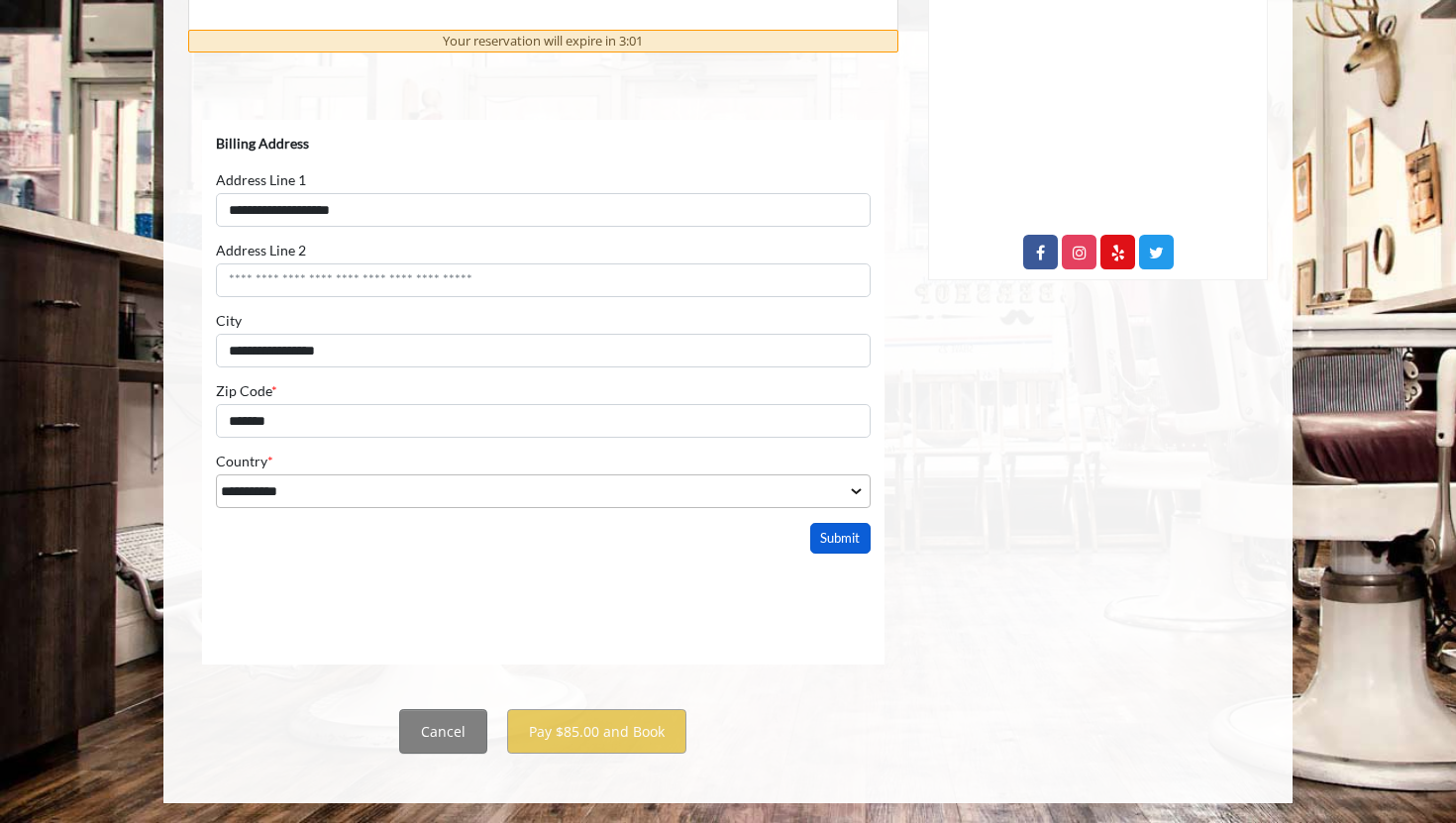 click on "Submit" at bounding box center (841, 538) 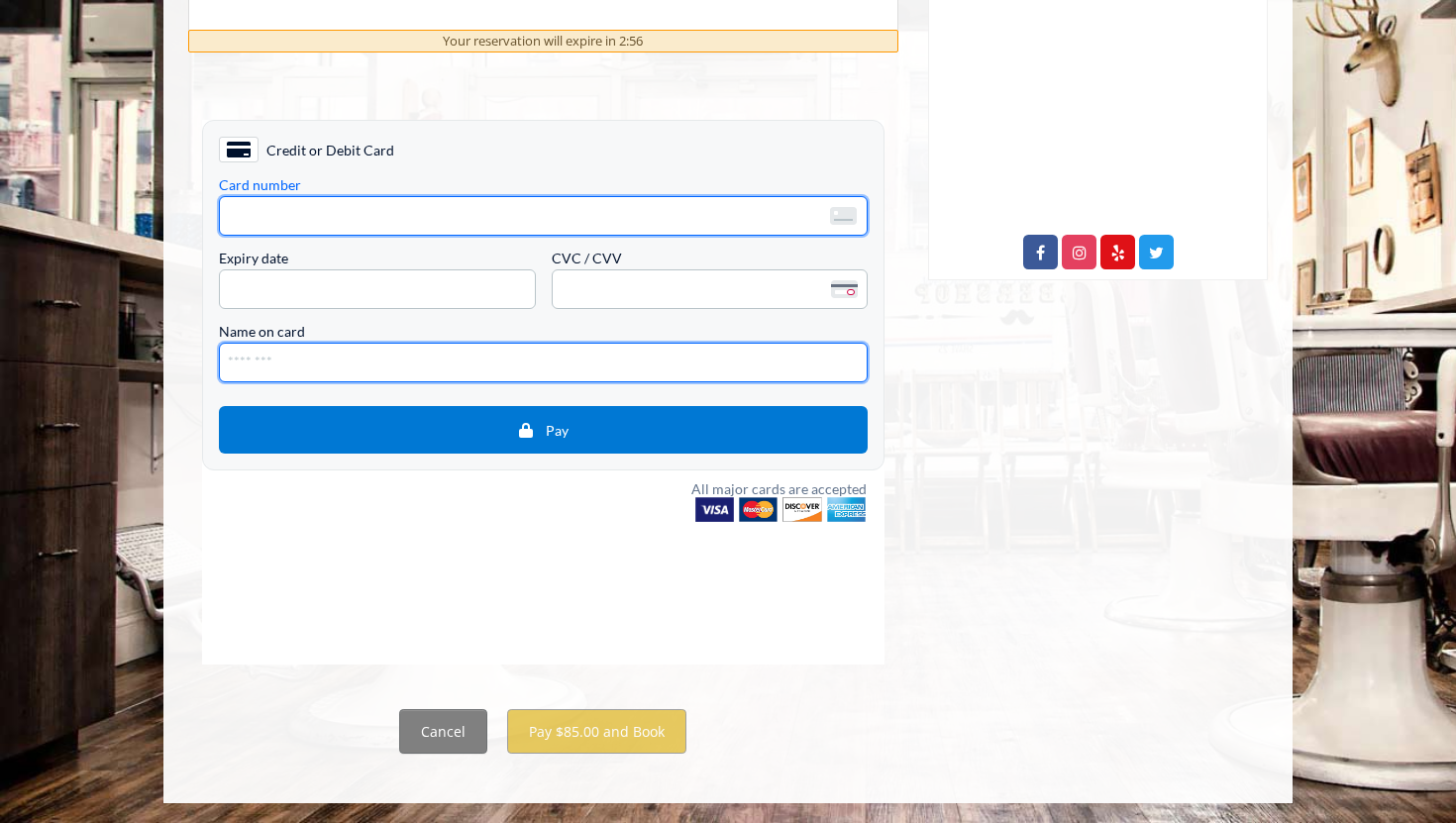 type on "**********" 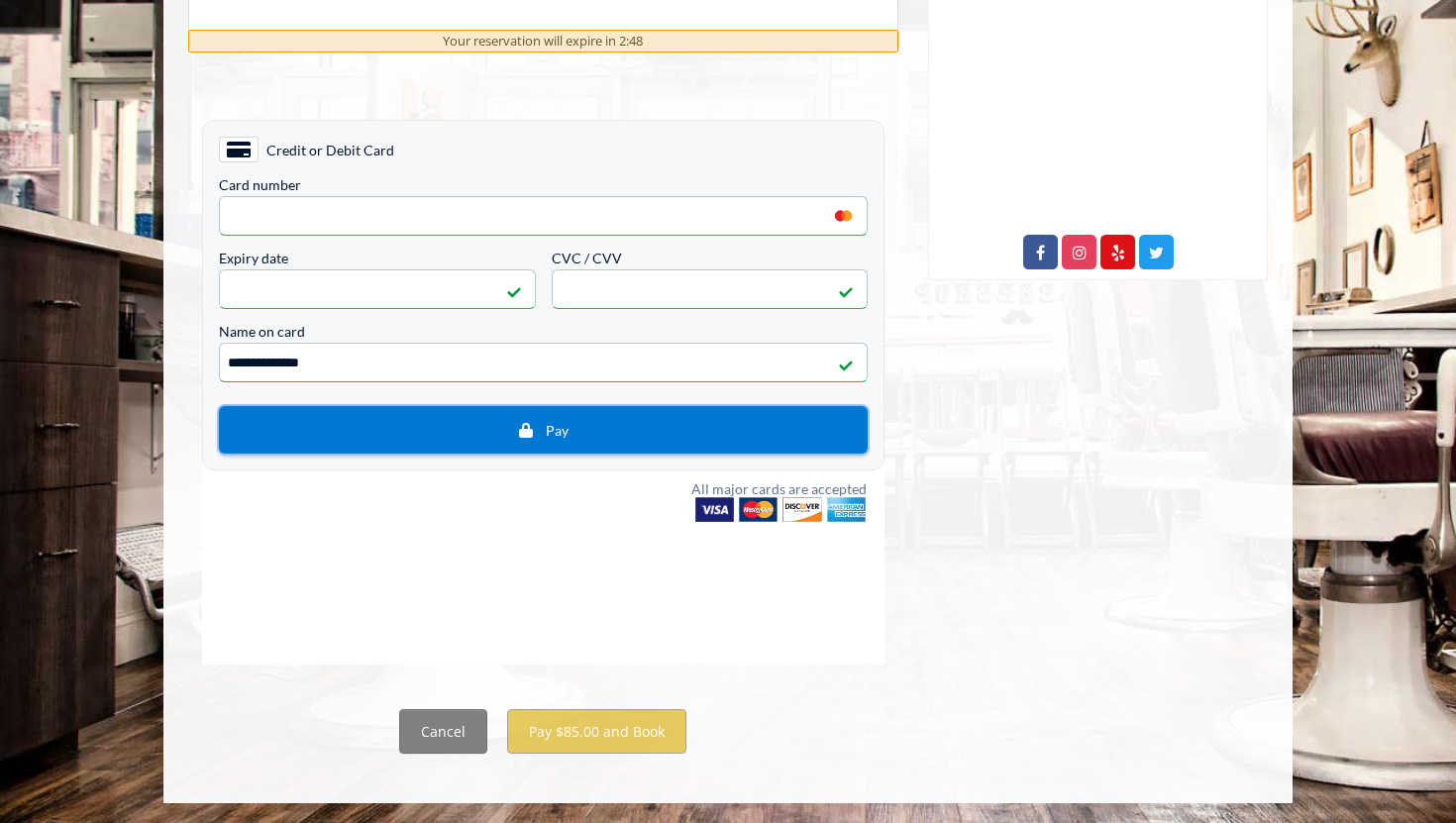 click on "Pay" at bounding box center [543, 430] 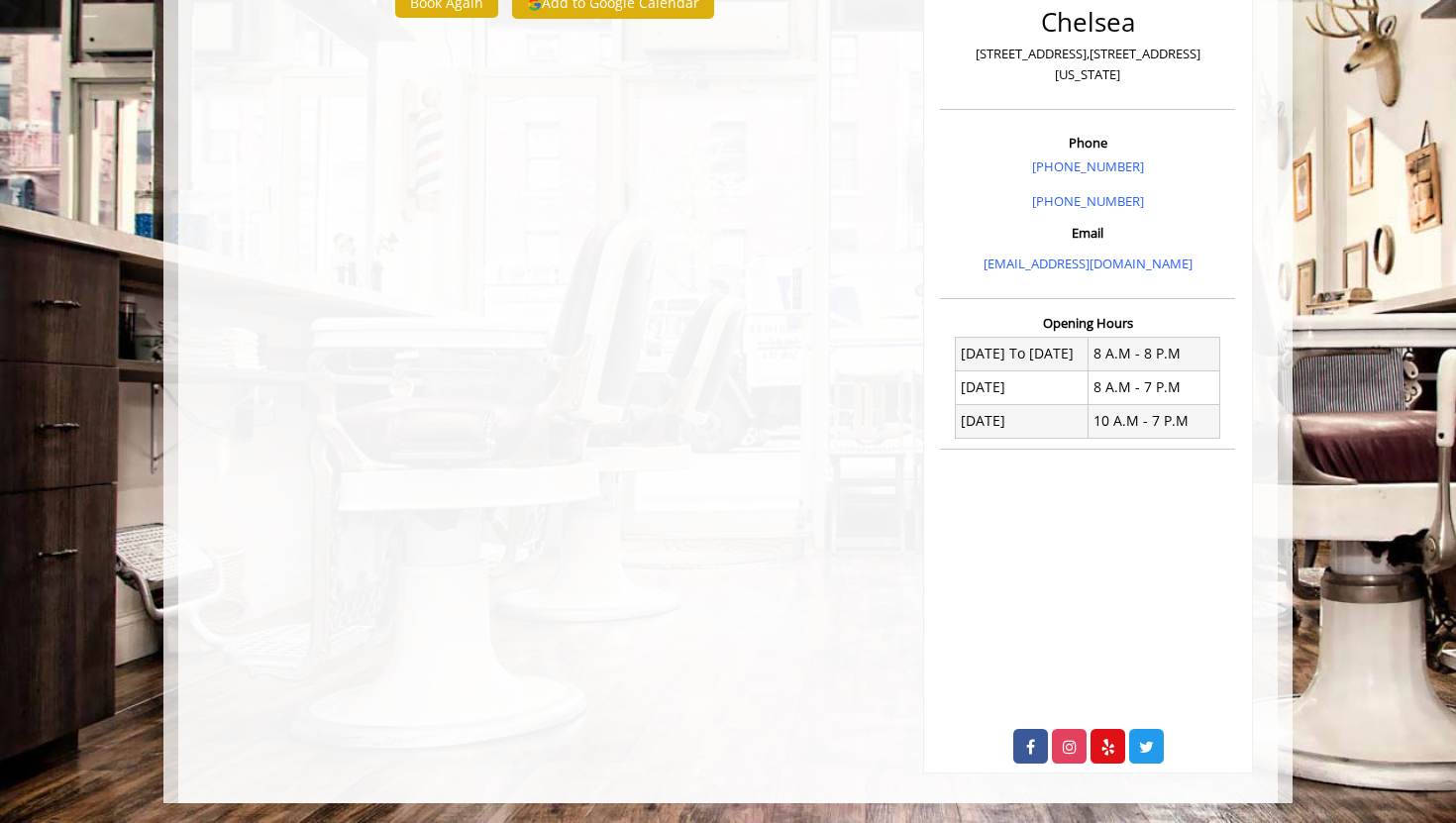 scroll, scrollTop: 0, scrollLeft: 0, axis: both 